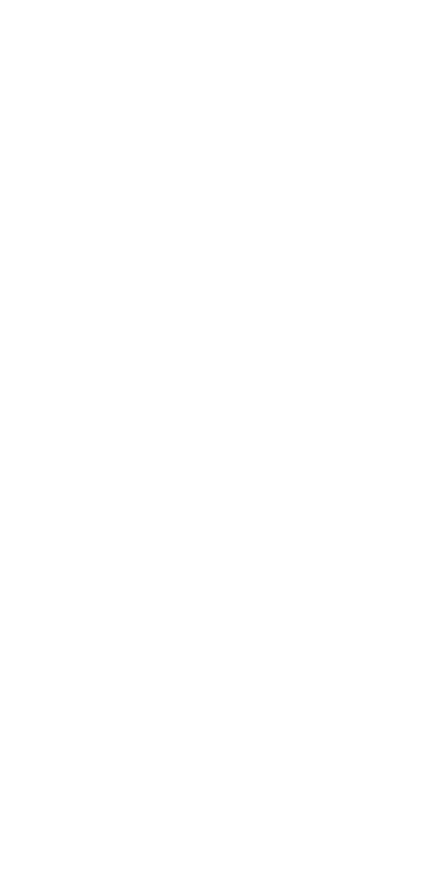 scroll, scrollTop: 0, scrollLeft: 0, axis: both 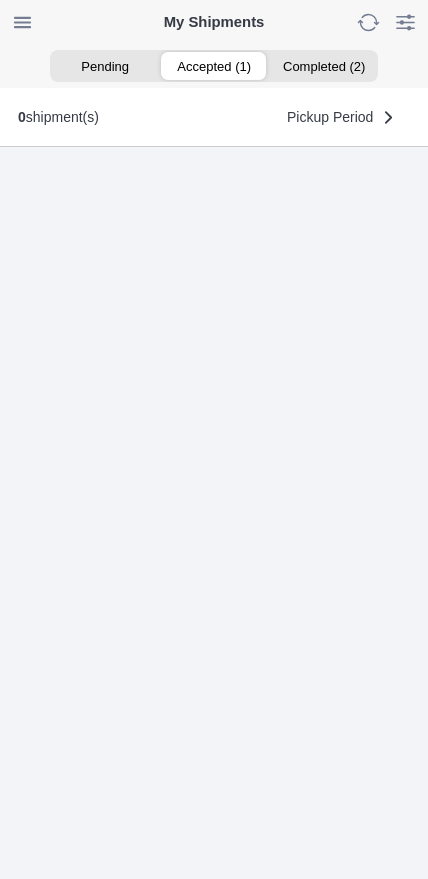 click on "Accepted (1)" at bounding box center (213, 66) 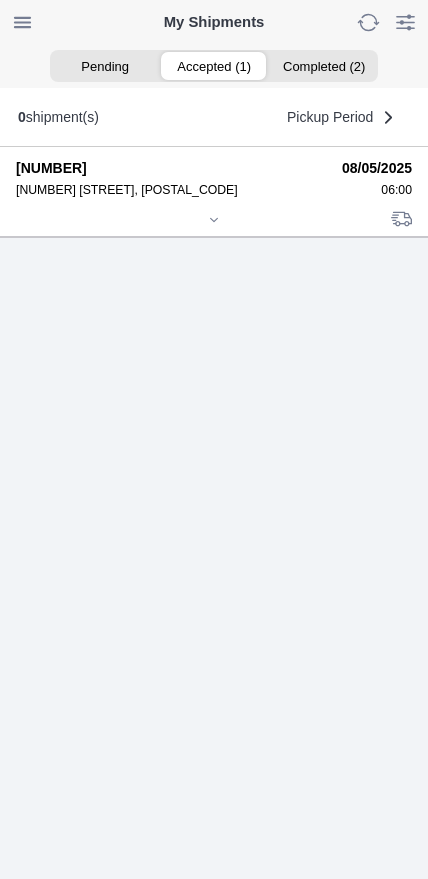 click 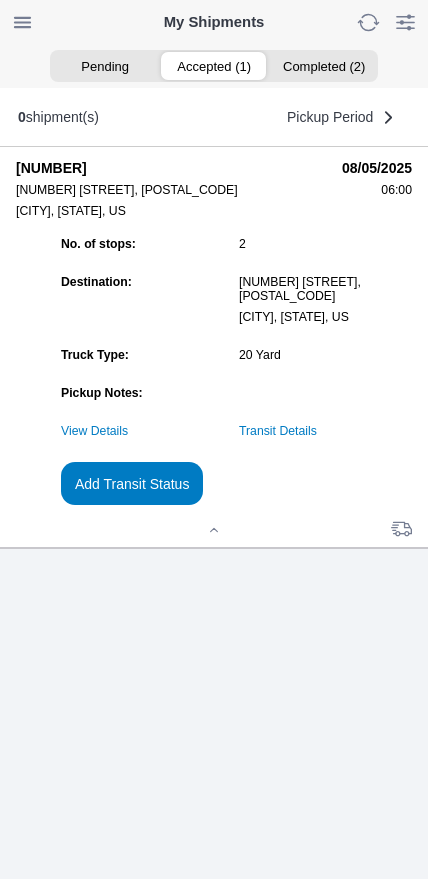 click on "Add Transit Status" 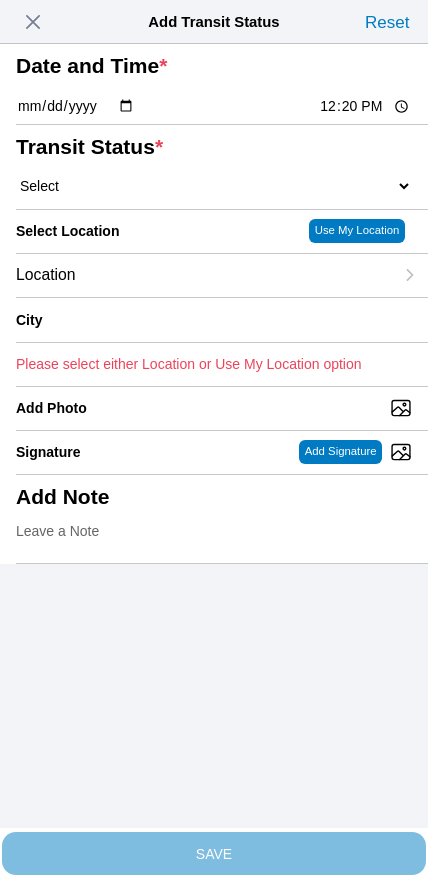 click at bounding box center (33, 22) 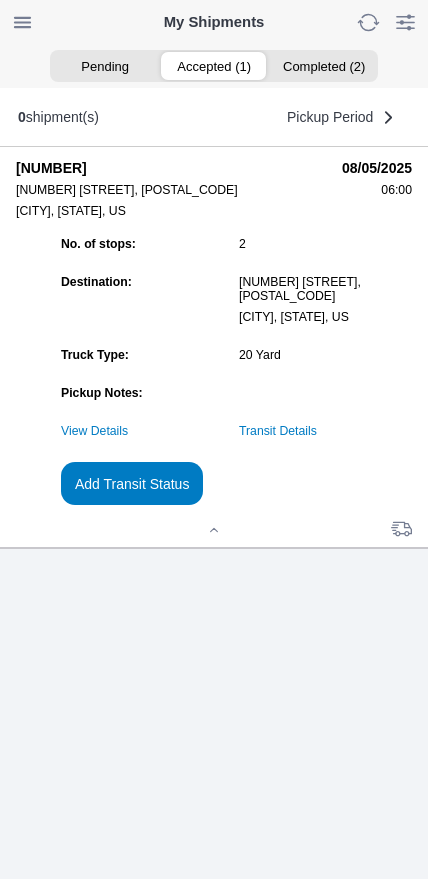 click on "Transit Details" 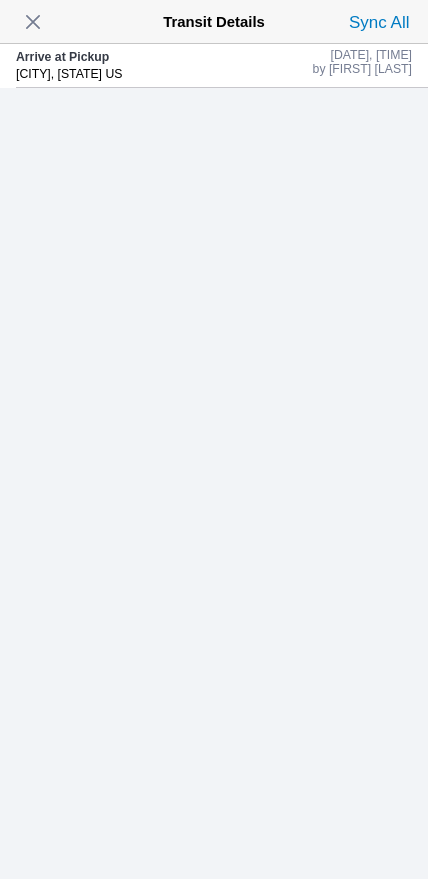 click at bounding box center (33, 22) 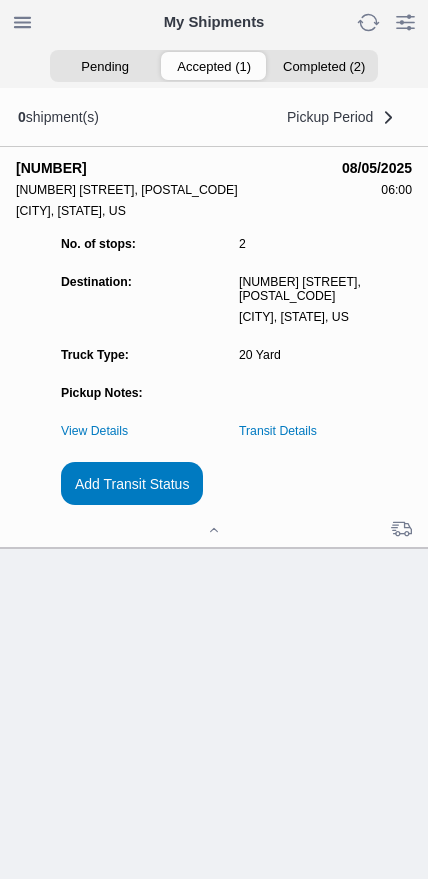 click on "Add Transit Status" 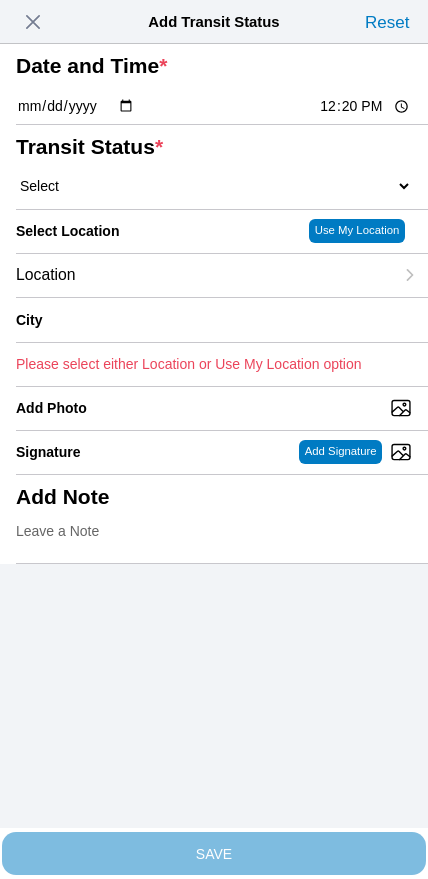 click on "12:20" 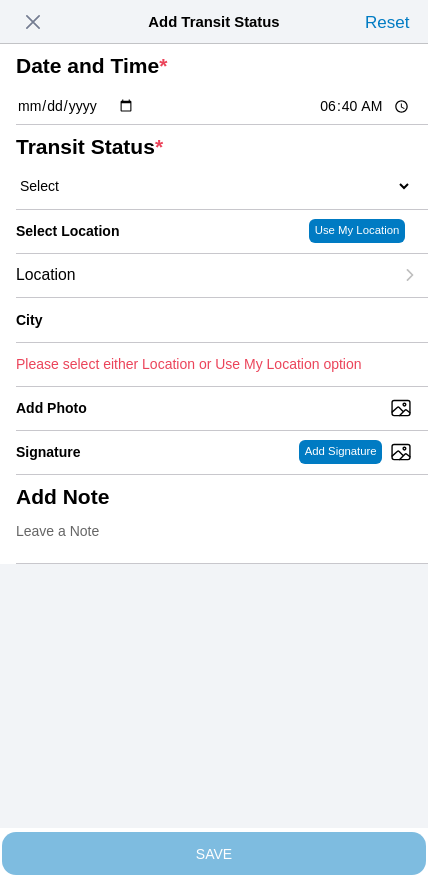 click on "Select  Arrive at Drop Off   Arrive at Pickup   Break Start   Break Stop   Depart Drop Off   Depart Pickup   Shift Complete" 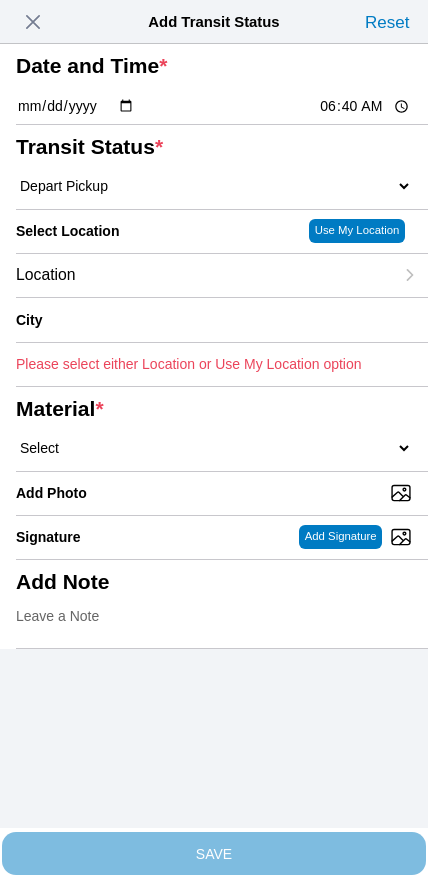 click on "Location" 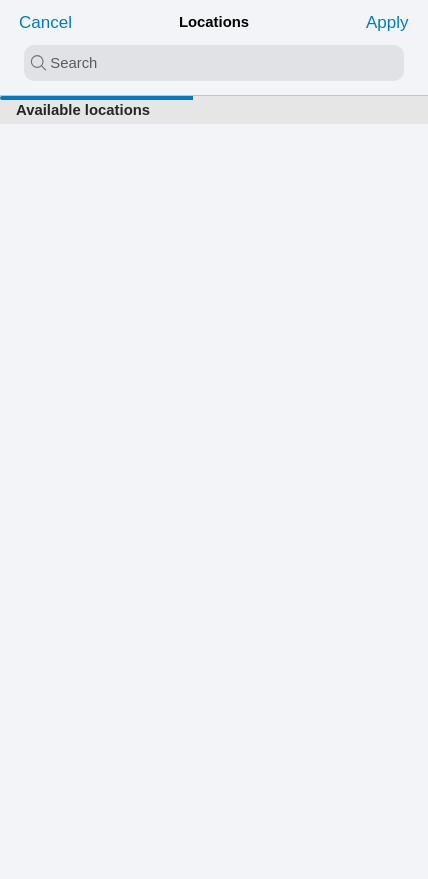 click at bounding box center (214, 63) 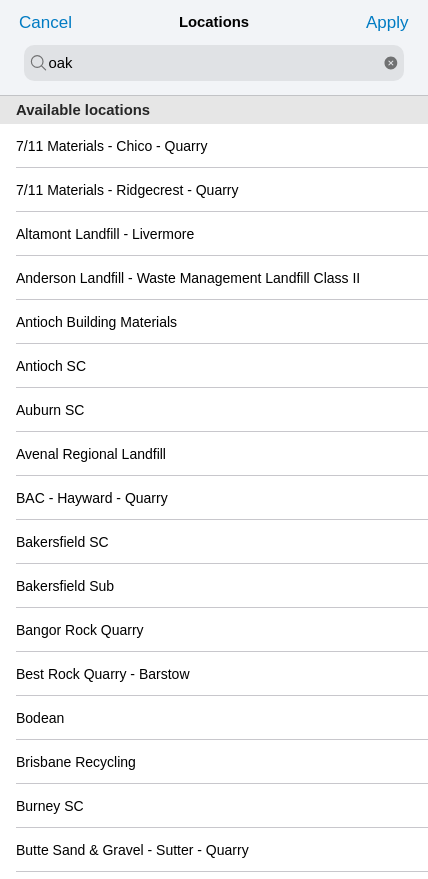 type on "oak" 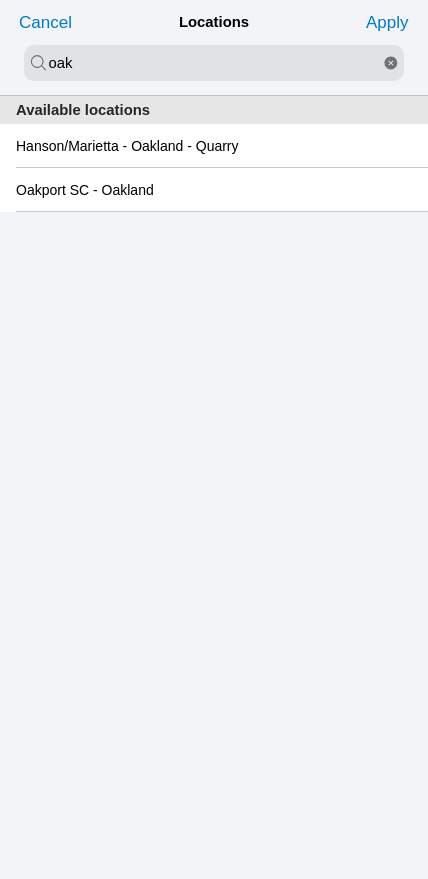 click on "Oakport SC - Oakland" 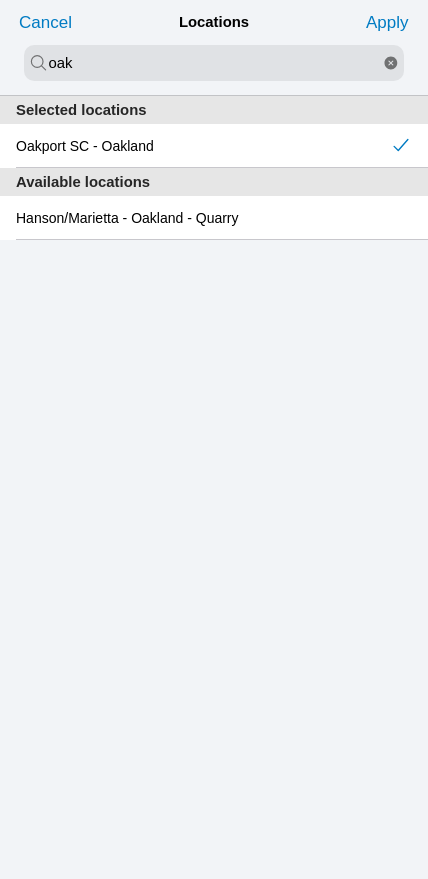 click on "Apply" 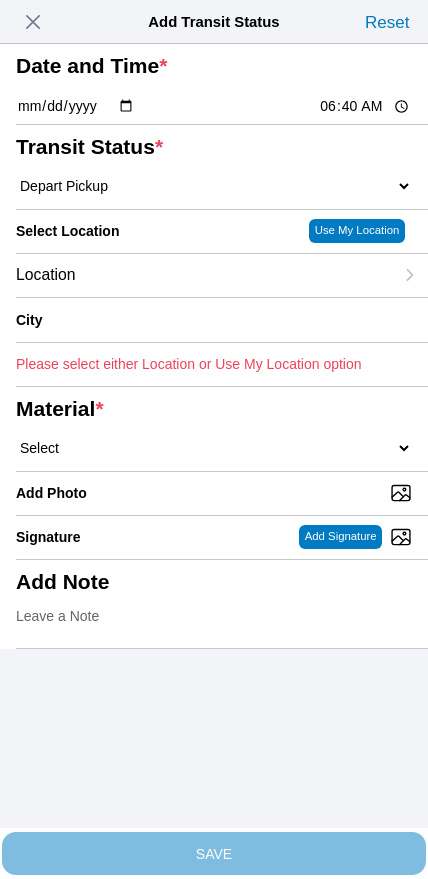 type on "Oakland" 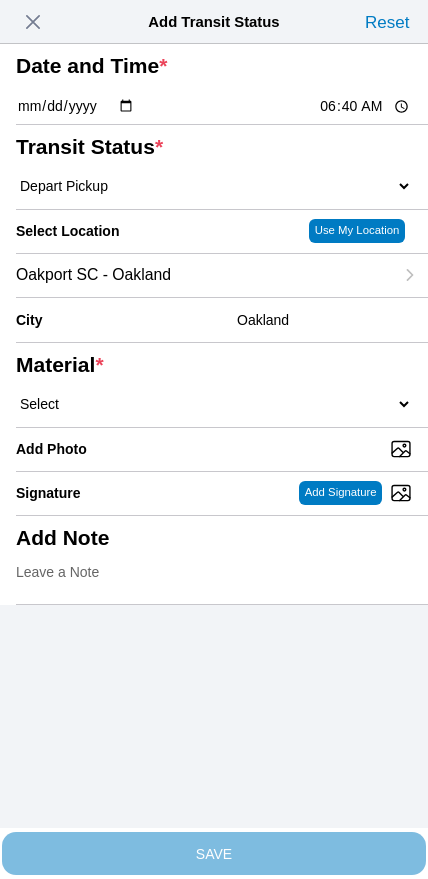 click on "Select  1" x 3" Rock   1" x 4" Rock   2" x 4" Rock   Asphalt Cold Patch   Backfill Spec Lapis Sand (EMS 4123)   Backfill Spec Sand (EMS 4123)   Base Rock (Class 2)   Broken Concrete/Asphalt   C-Ballast   Crushed Base Rock (3/4")   D-Ballast   Drain Rock (1.5")   Drain Rock (3/4")   Dry Spoils   Oversized Concrete/Asphalt   Palletized EZ Street   Premium Asphalt Cold Patch   Recycled Base Rock (Class 2)   Rip Rap   Top Soil" 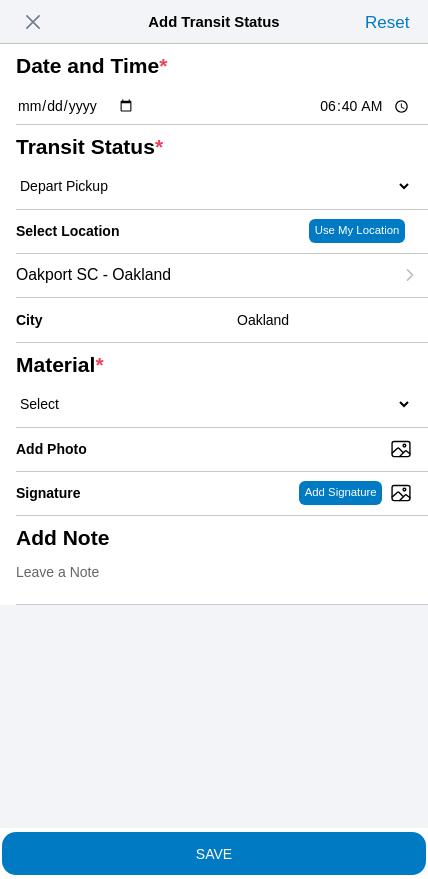 click on "SAVE" 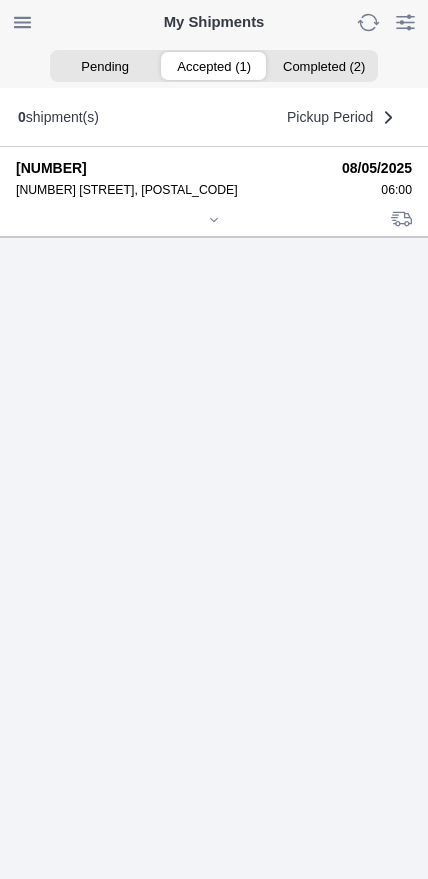 click 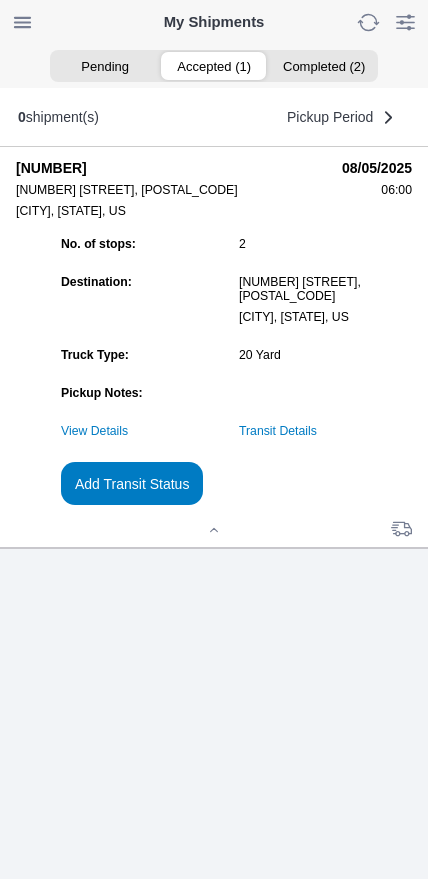 click on "Add Transit Status" 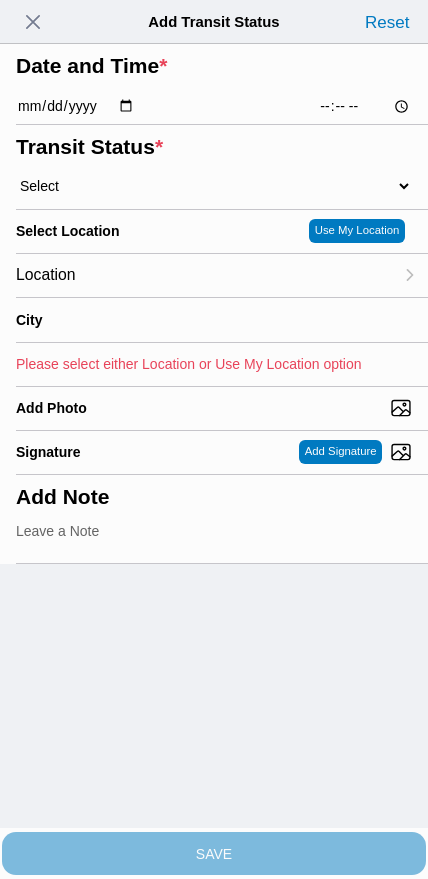 click on "[TIME]" 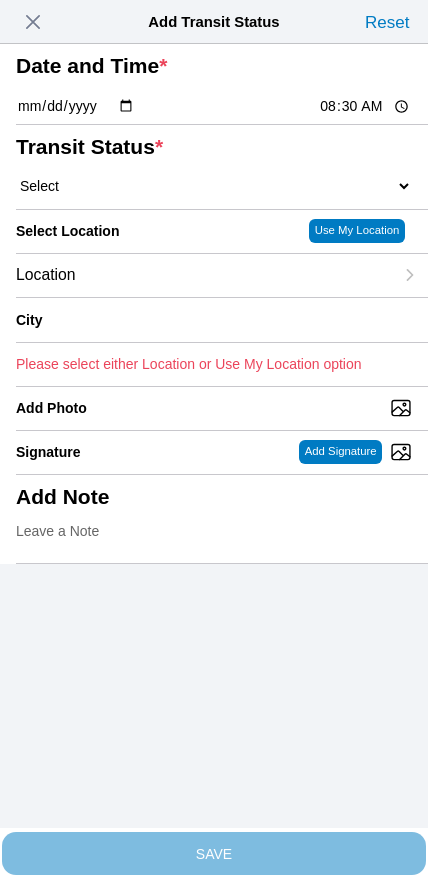type on "08:30" 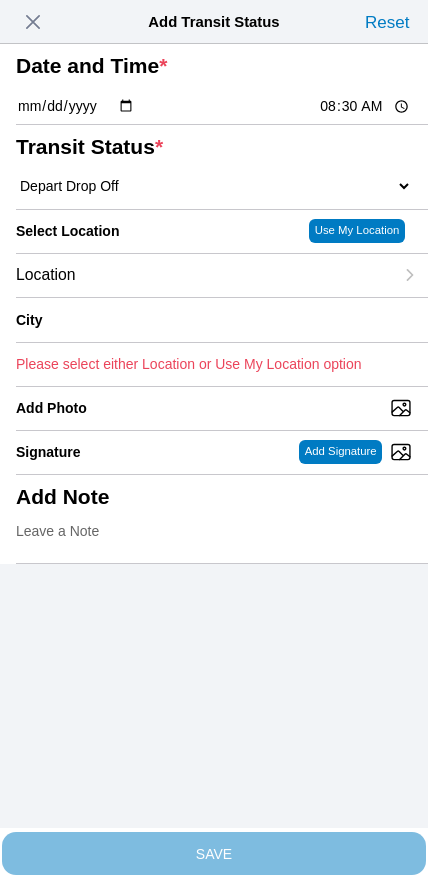 select on "DPTDLVLOC" 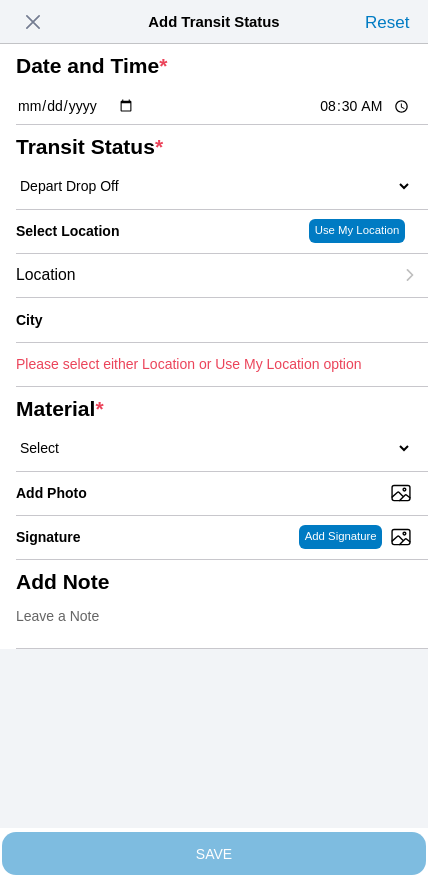 click on "Location" 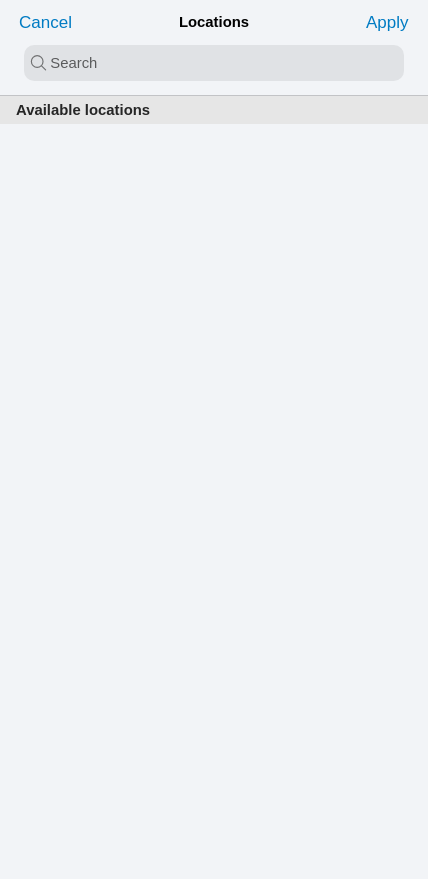 click at bounding box center (214, 63) 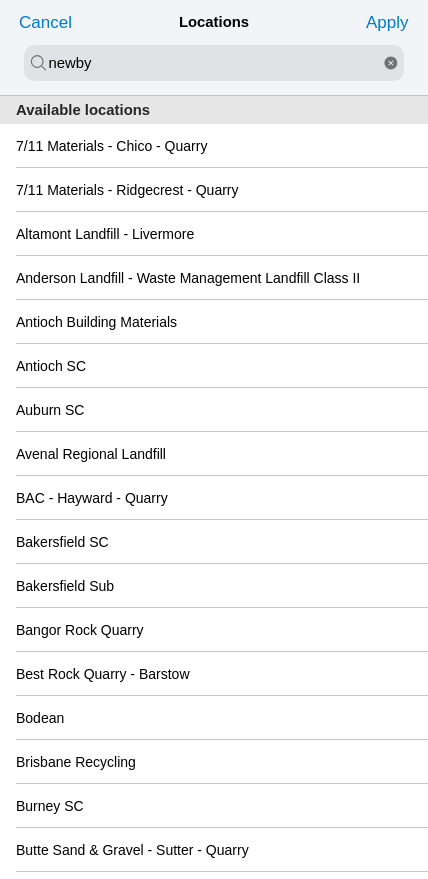 type on "newby" 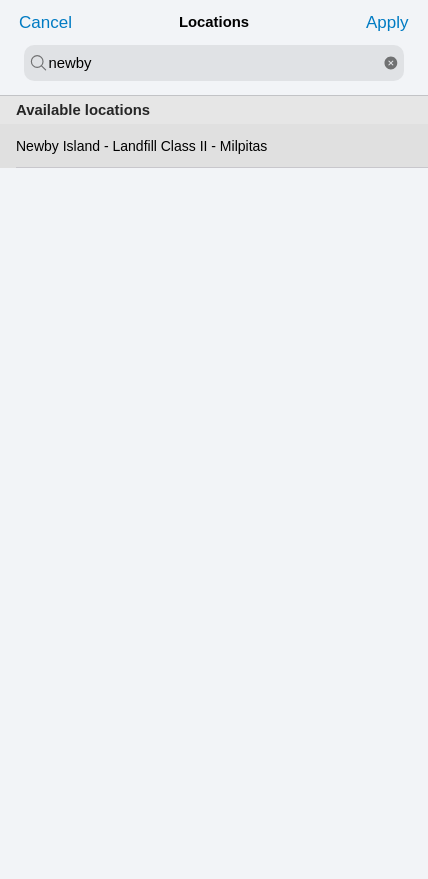 click on "Newby Island - Landfill Class II - Milpitas" 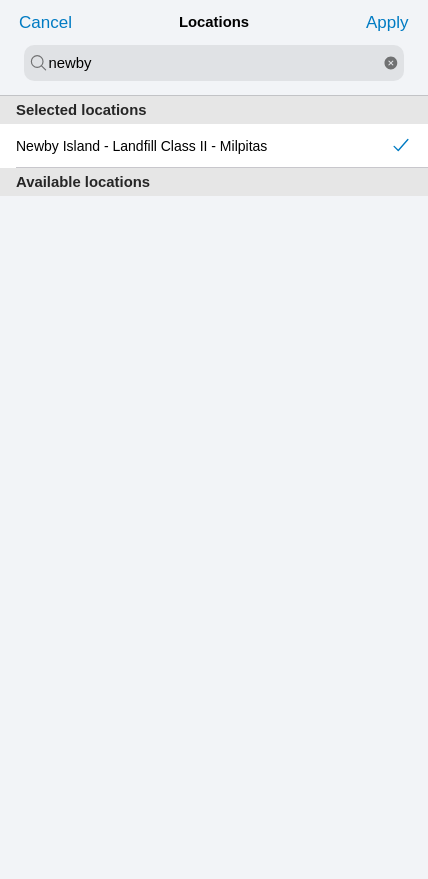 click on "Apply" 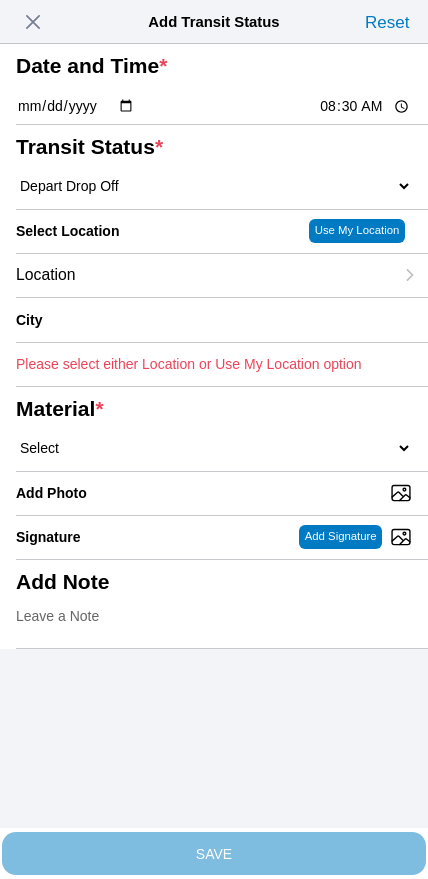 type on "Milpitas" 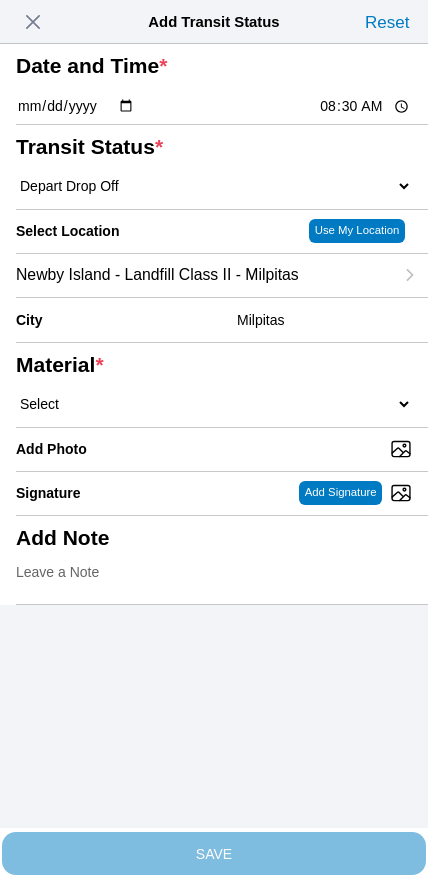 click on "Select  1" x 3" Rock   1" x 4" Rock   2" x 4" Rock   Asphalt Cold Patch   Backfill Spec Lapis Sand (EMS 4123)   Backfill Spec Sand (EMS 4123)   Base Rock (Class 2)   Broken Concrete/Asphalt   C-Ballast   Crushed Base Rock (3/4")   D-Ballast   Drain Rock (1.5")   Drain Rock (3/4")   Dry Spoils   Oversized Concrete/Asphalt   Palletized EZ Street   Premium Asphalt Cold Patch   Recycled Base Rock (Class 2)   Rip Rap   Top Soil" 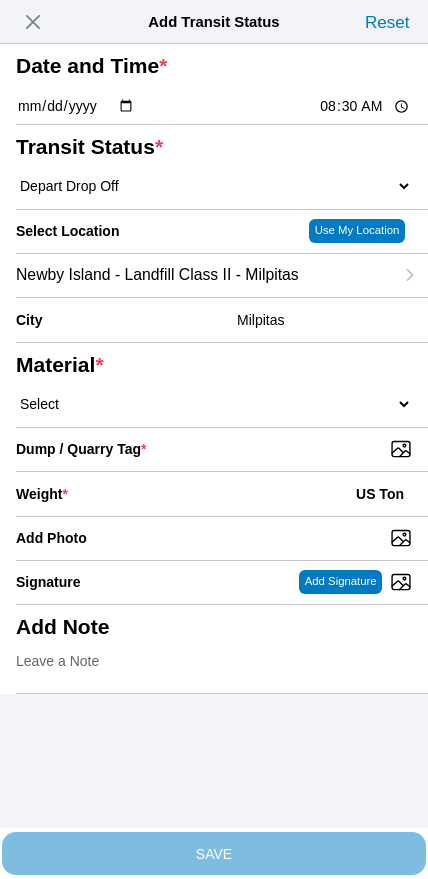 click on "Dump / Quarry Tag  *" at bounding box center (222, 449) 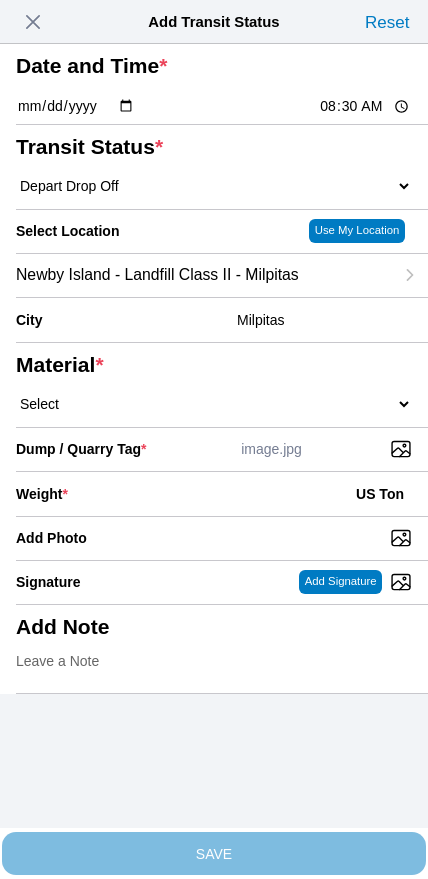 click on "Weight  * US Ton" 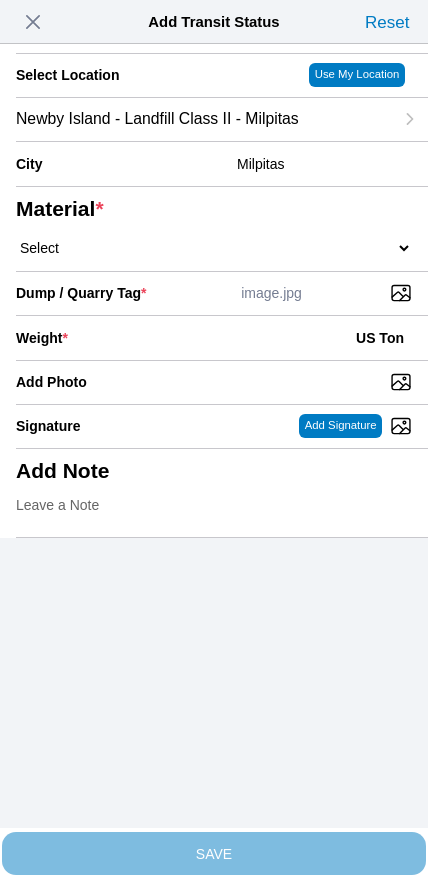 scroll, scrollTop: 180, scrollLeft: 0, axis: vertical 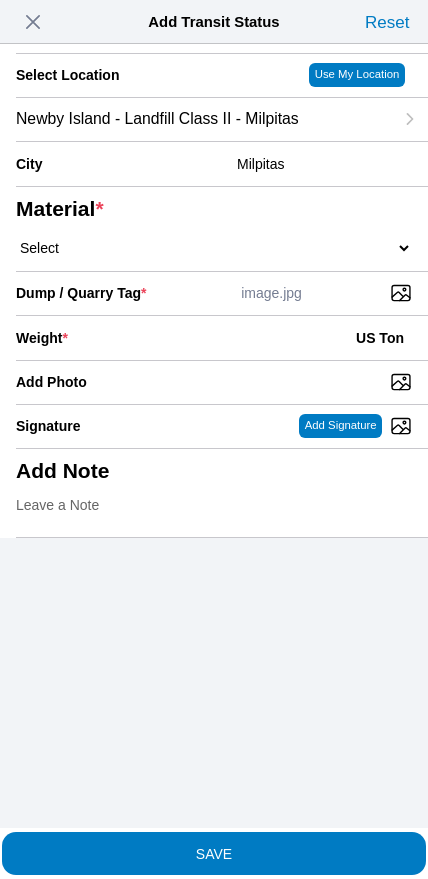 type on "[NUMBER]" 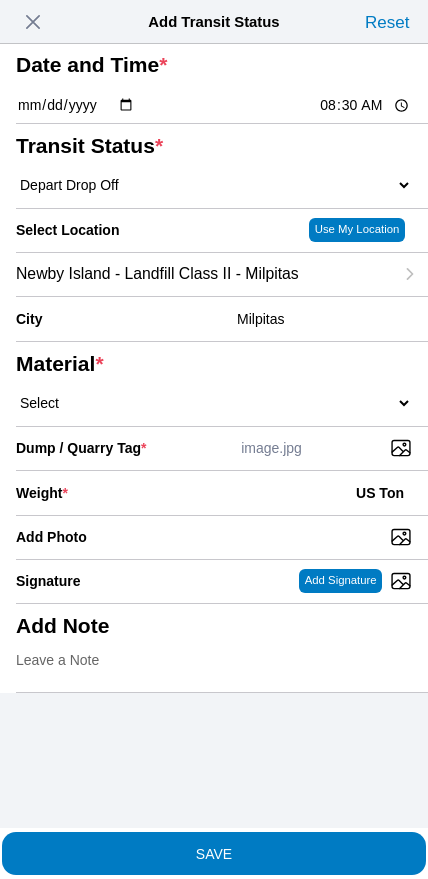 scroll, scrollTop: 59, scrollLeft: 0, axis: vertical 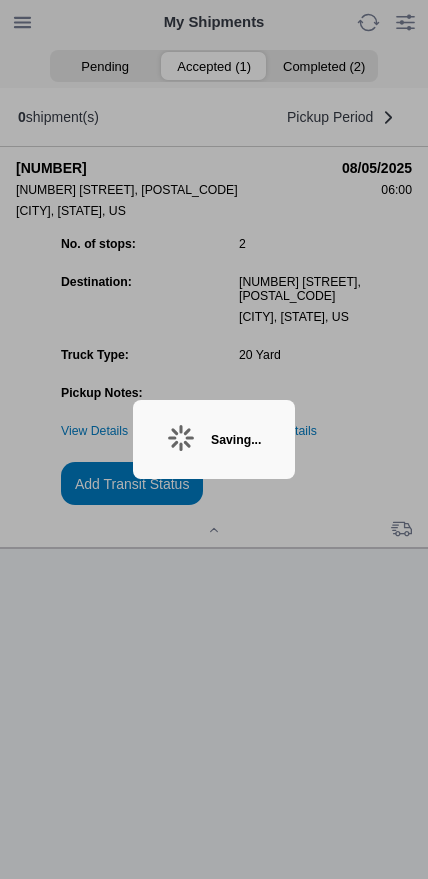 click at bounding box center (214, 439) 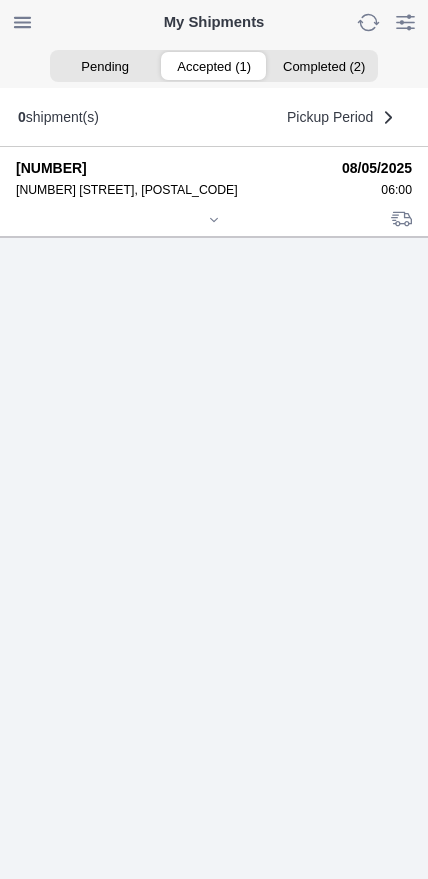 click 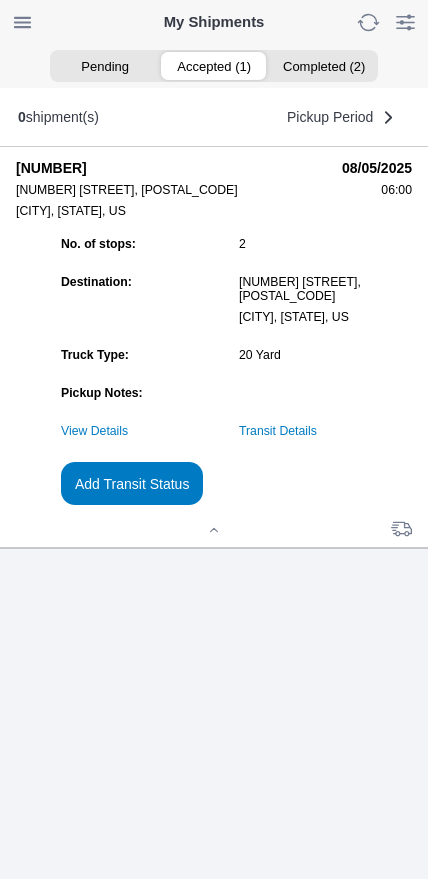 click on "Add Transit Status" 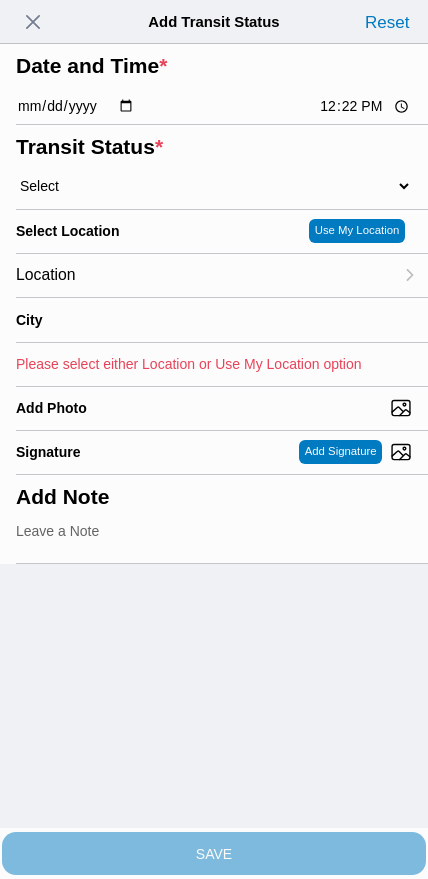 click on "12:22" 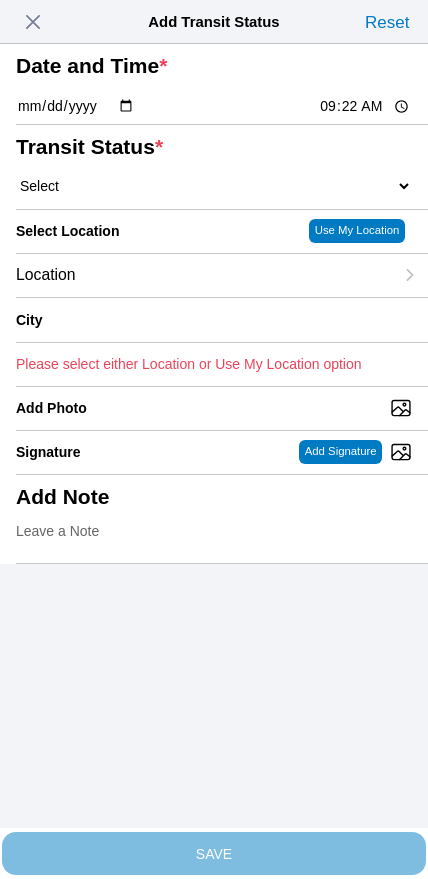 type on "09:30" 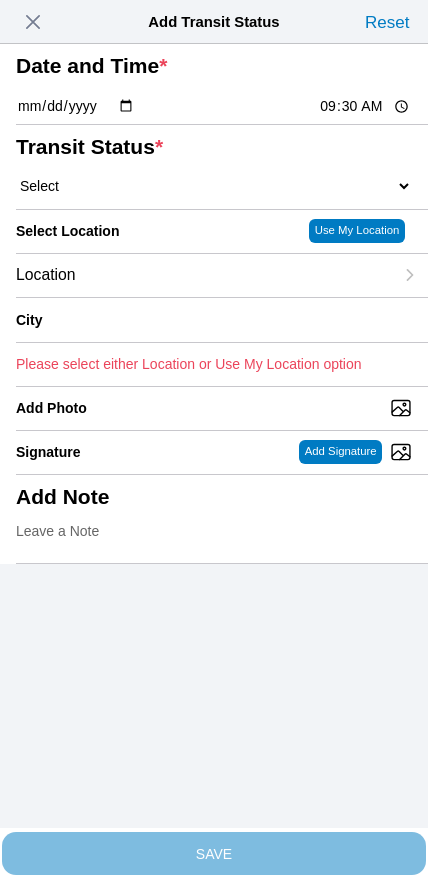 click on "Select  Arrive at Drop Off   Arrive at Pickup   Break Start   Break Stop   Depart Drop Off   Depart Pickup   Shift Complete" 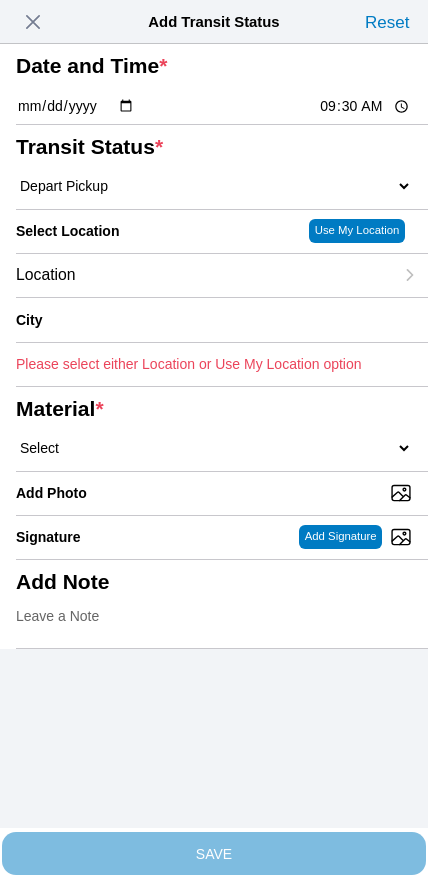 click on "Location" 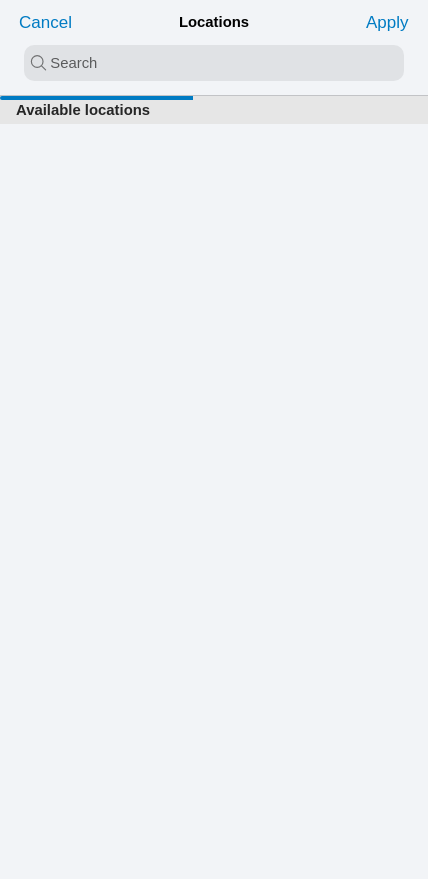 click at bounding box center (214, 63) 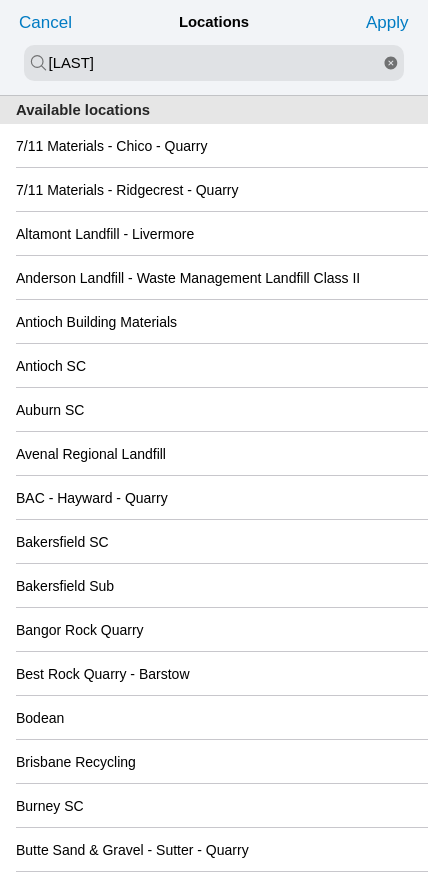 type on "[LAST]" 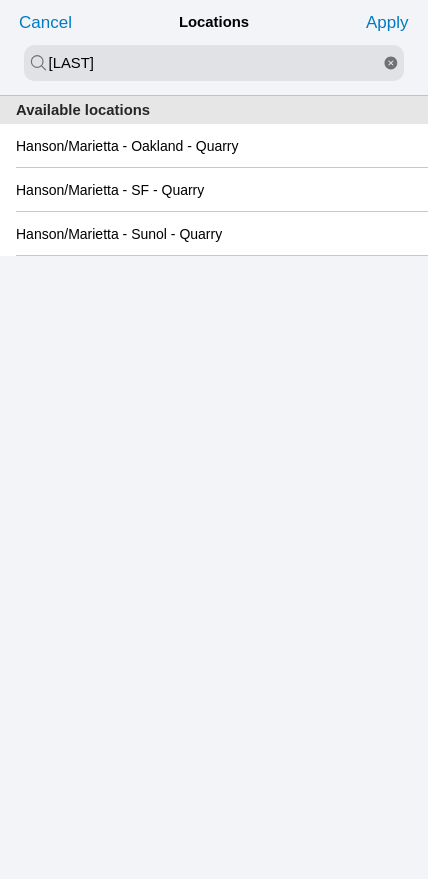 click on "Hanson/Marietta - Oakland - Quarry" 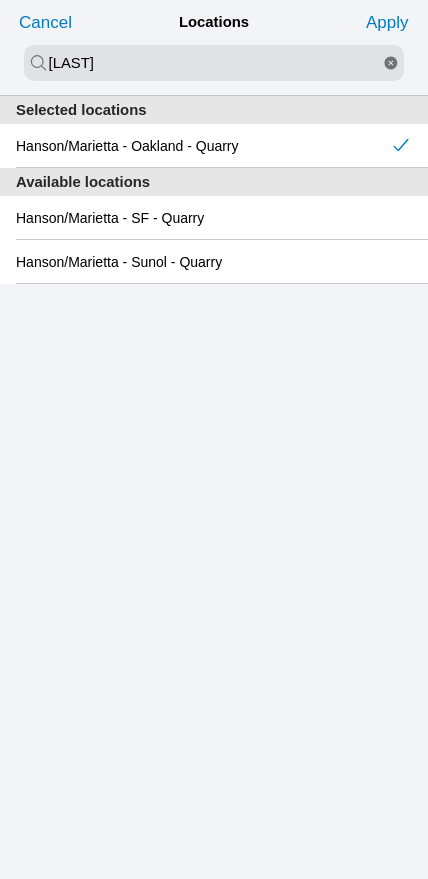 click on "Apply" 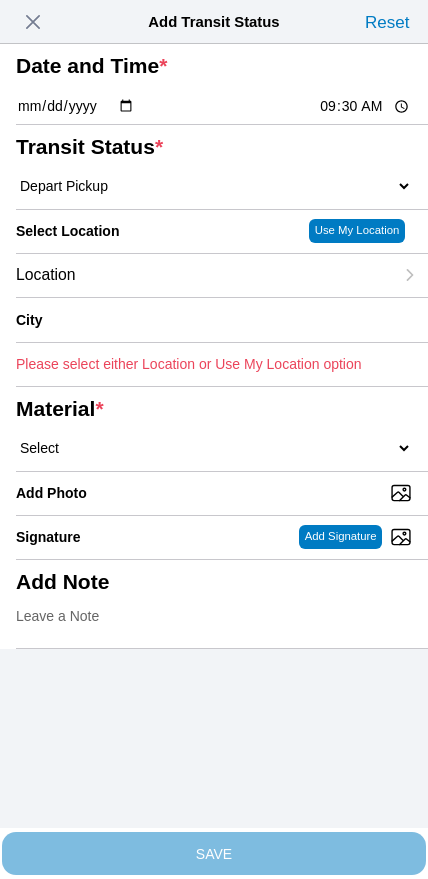 type on "Oakland" 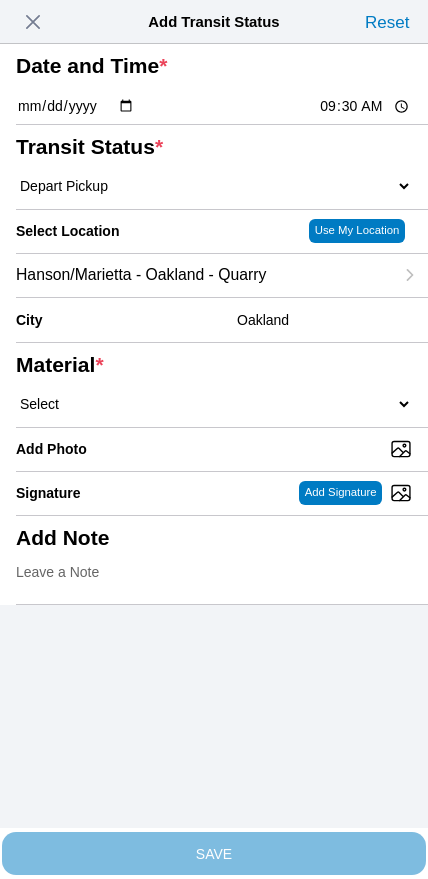 click on "Select  1" x 3" Rock   1" x 4" Rock   2" x 4" Rock   Asphalt Cold Patch   Backfill Spec Lapis Sand (EMS 4123)   Backfill Spec Sand (EMS 4123)   Base Rock (Class 2)   Broken Concrete/Asphalt   C-Ballast   Crushed Base Rock (3/4")   D-Ballast   Drain Rock (1.5")   Drain Rock (3/4")   Dry Spoils   Oversized Concrete/Asphalt   Palletized EZ Street   Premium Asphalt Cold Patch   Recycled Base Rock (Class 2)   Rip Rap   Top Soil" 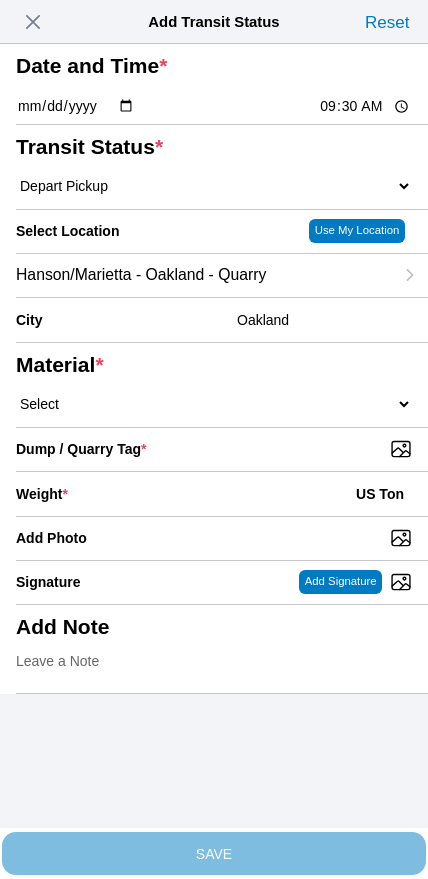 click on "Dump / Quarry Tag  *" at bounding box center [222, 449] 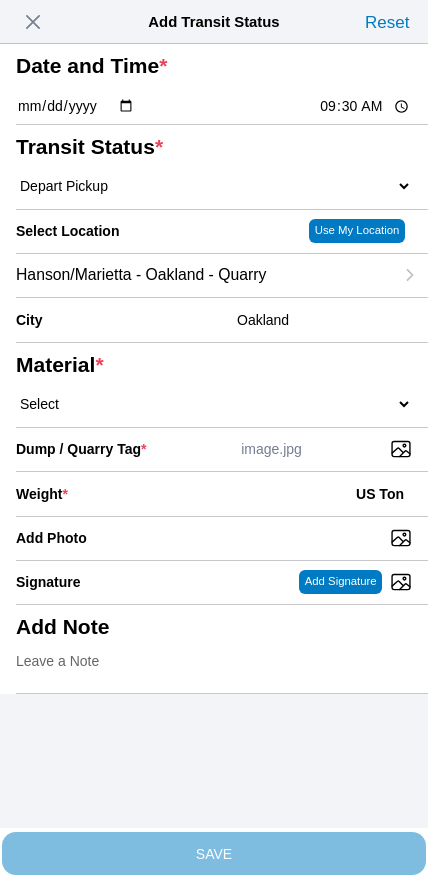 click on "Weight  * US Ton" 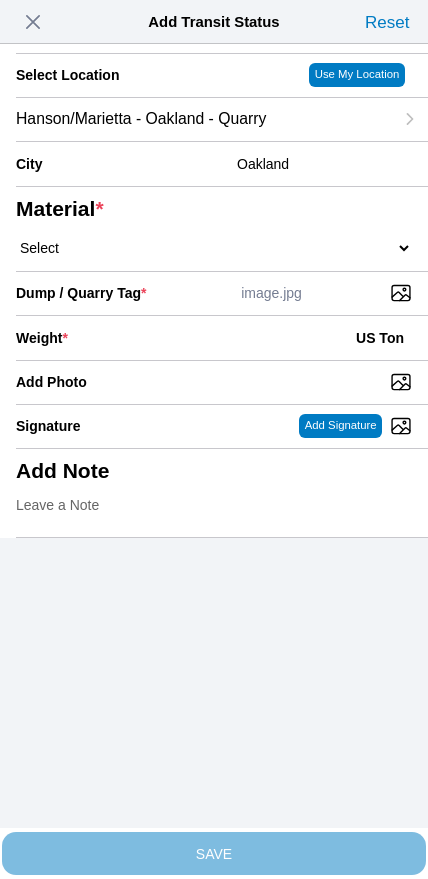 scroll, scrollTop: 180, scrollLeft: 0, axis: vertical 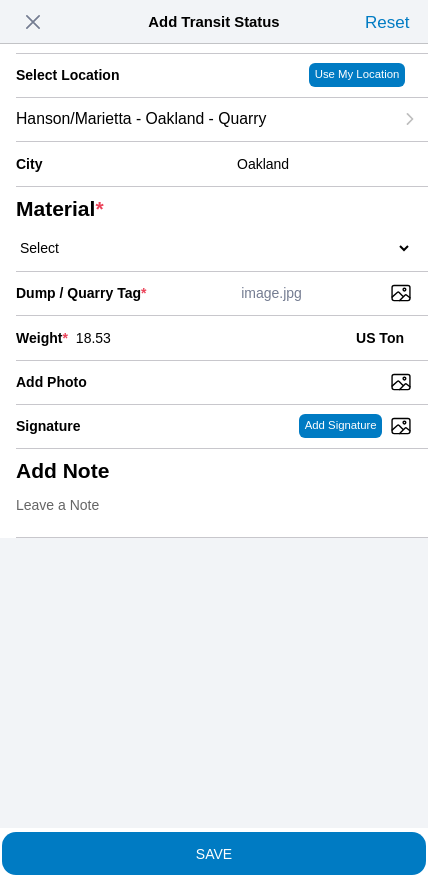type on "18.53" 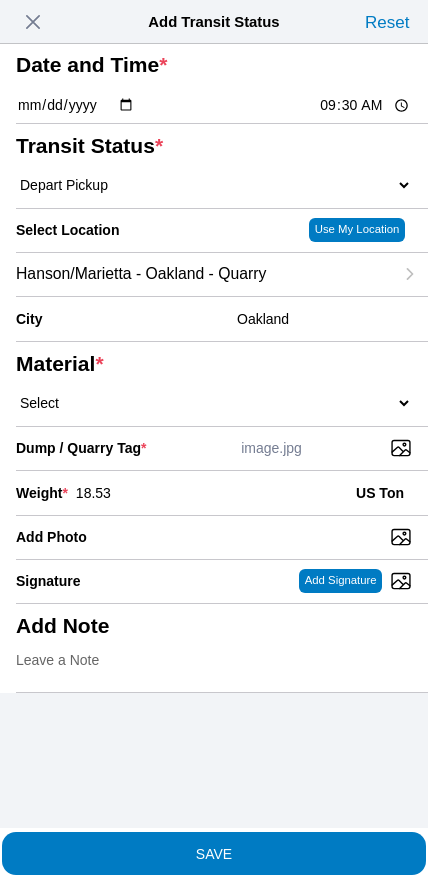 scroll, scrollTop: 54, scrollLeft: 0, axis: vertical 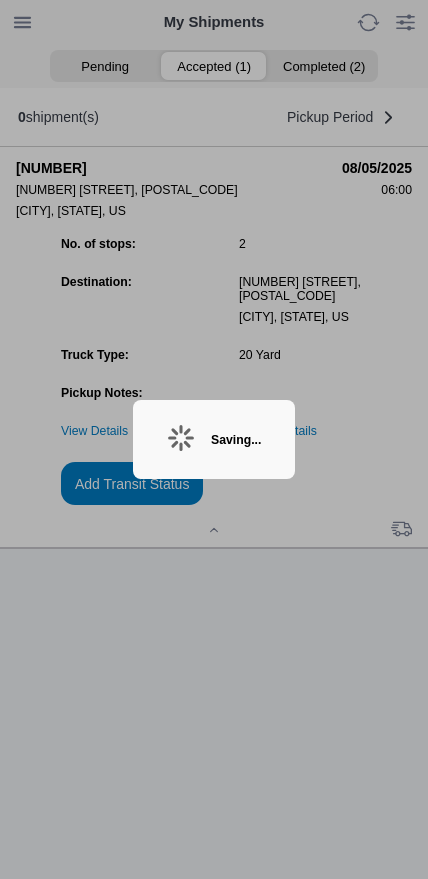 click 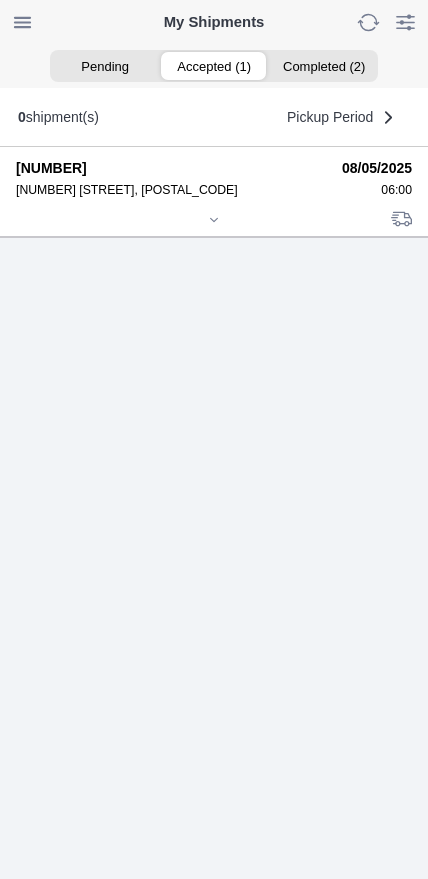 click 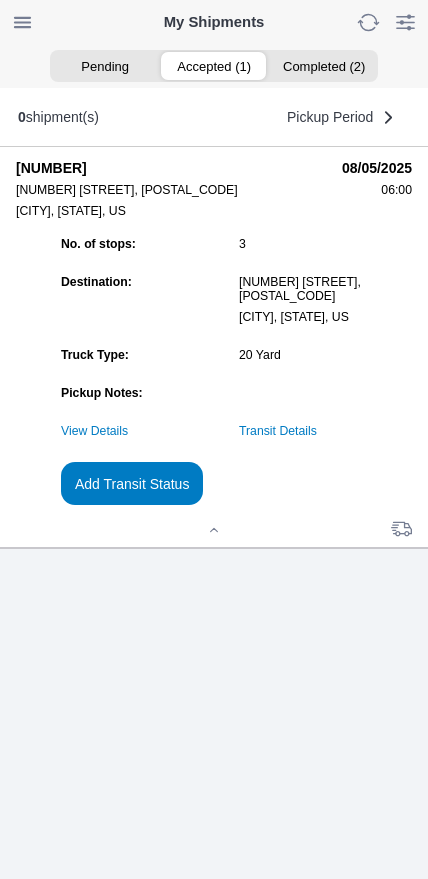 click on "Add Transit Status" 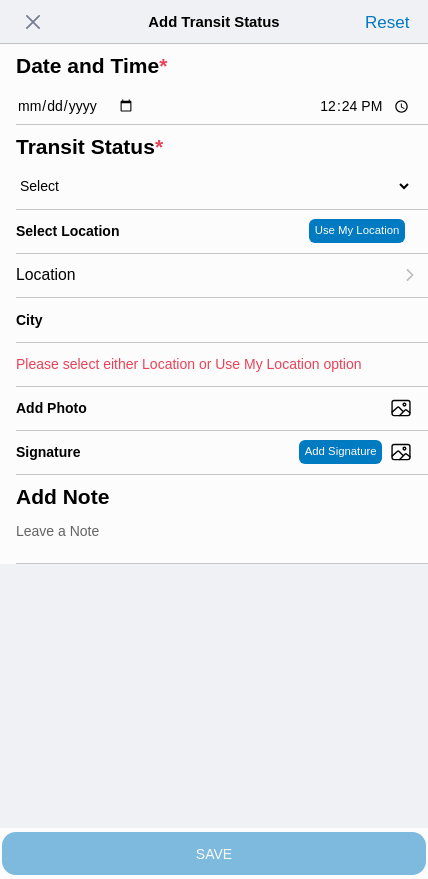 click on "12:24" 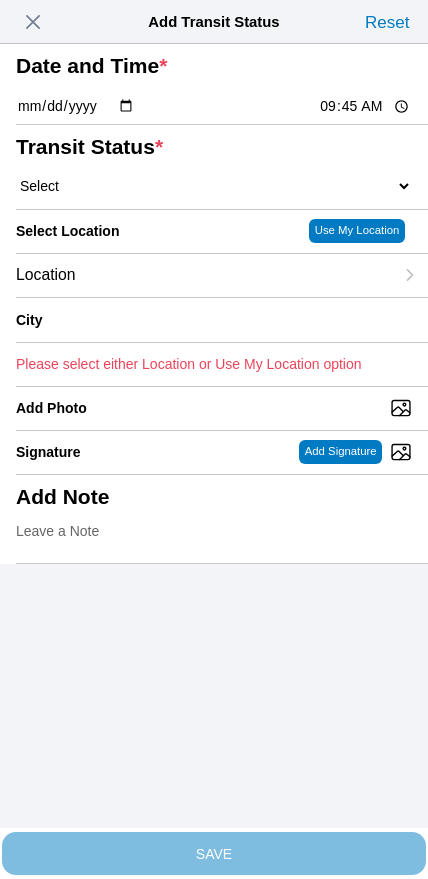 type on "09:45" 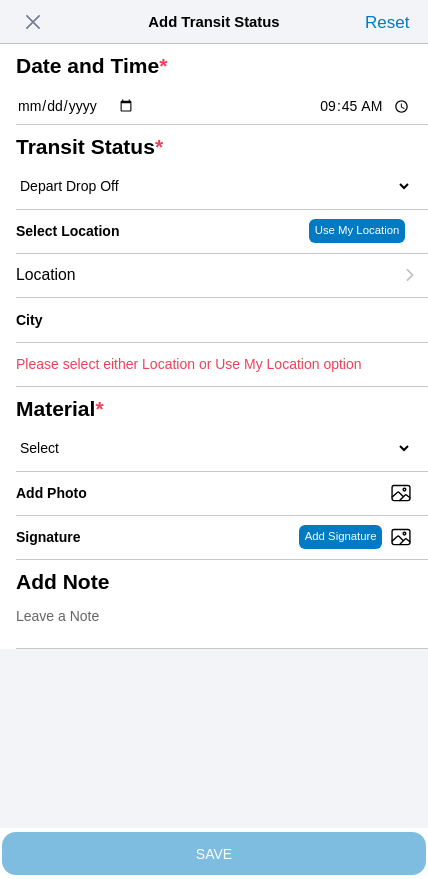 click on "Location" 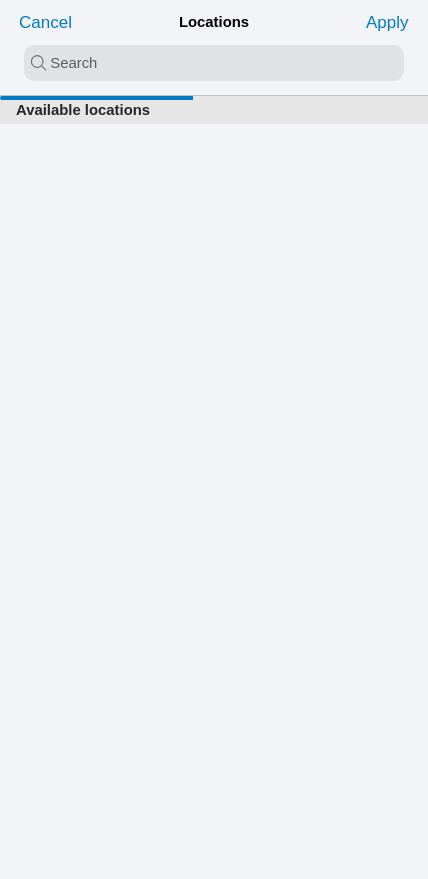 click at bounding box center [214, 63] 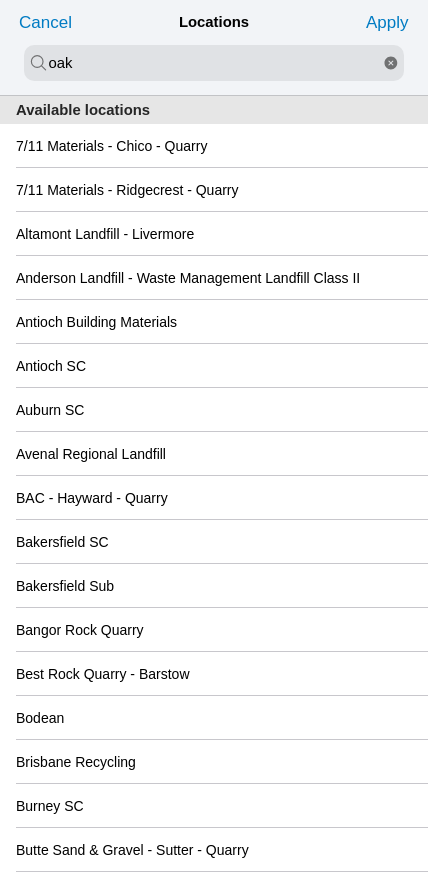 type on "oak" 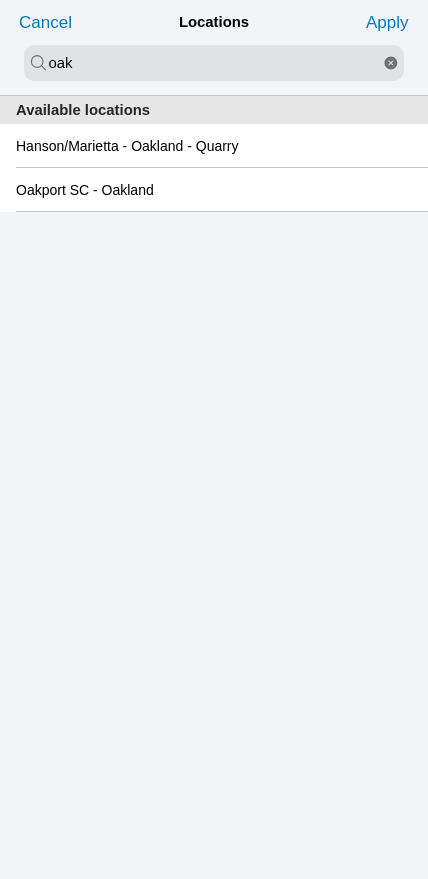click on "Oakport SC - Oakland" 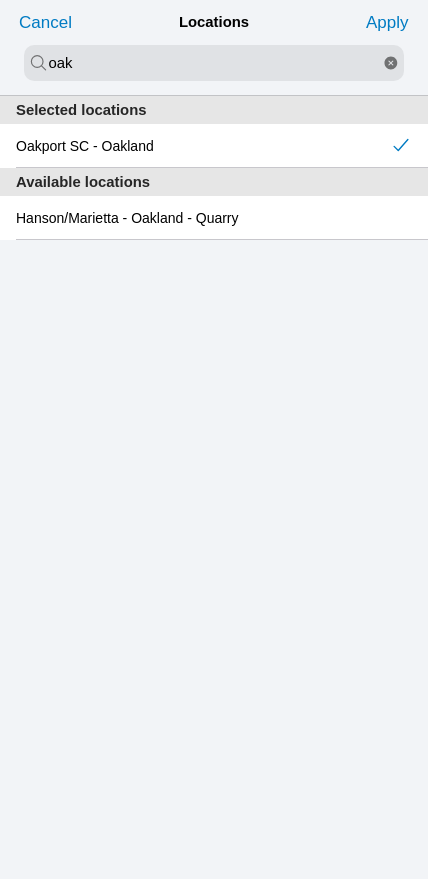 click on "Apply" 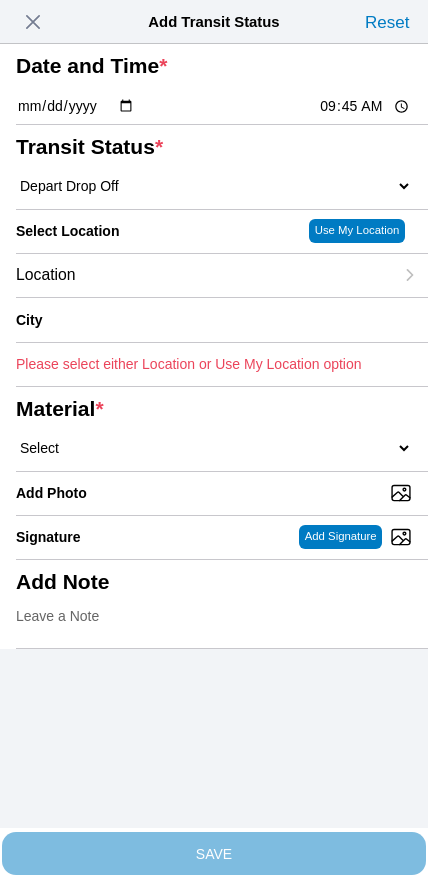 type on "Oakland" 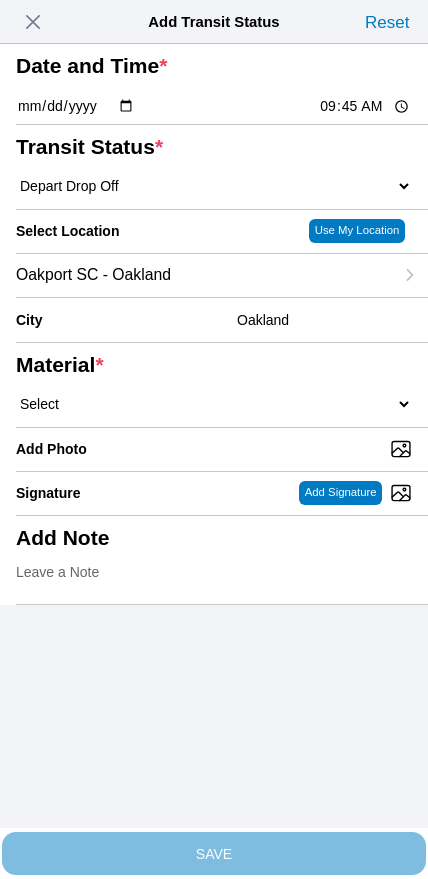 click on "Select  1" x 3" Rock   1" x 4" Rock   2" x 4" Rock   Asphalt Cold Patch   Backfill Spec Lapis Sand (EMS 4123)   Backfill Spec Sand (EMS 4123)   Base Rock (Class 2)   Broken Concrete/Asphalt   C-Ballast   Crushed Base Rock (3/4")   D-Ballast   Drain Rock (1.5")   Drain Rock (3/4")   Dry Spoils   Oversized Concrete/Asphalt   Palletized EZ Street   Premium Asphalt Cold Patch   Recycled Base Rock (Class 2)   Rip Rap   Top Soil" 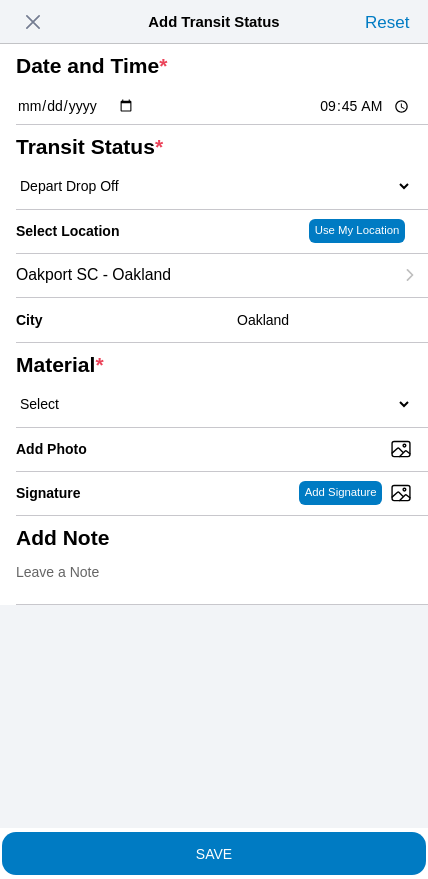 click on "Add Photo" at bounding box center (222, 449) 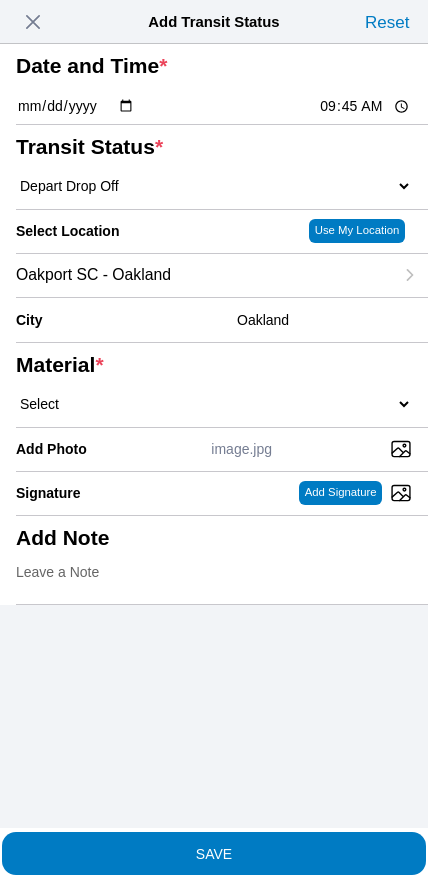 click on "SAVE" 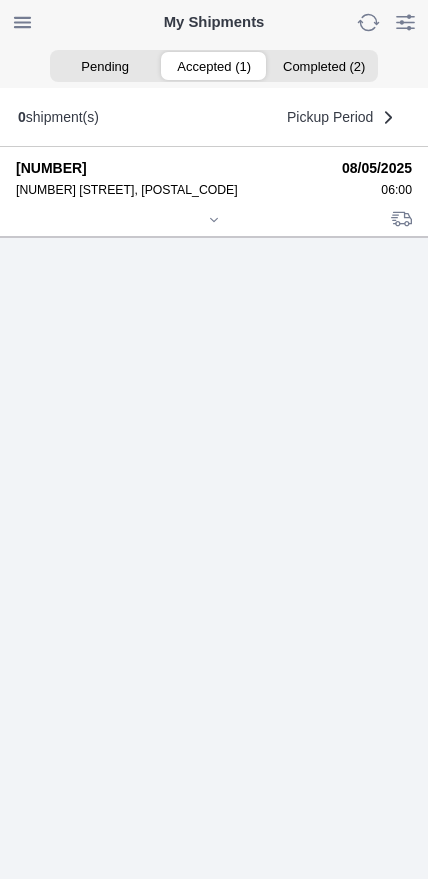 click 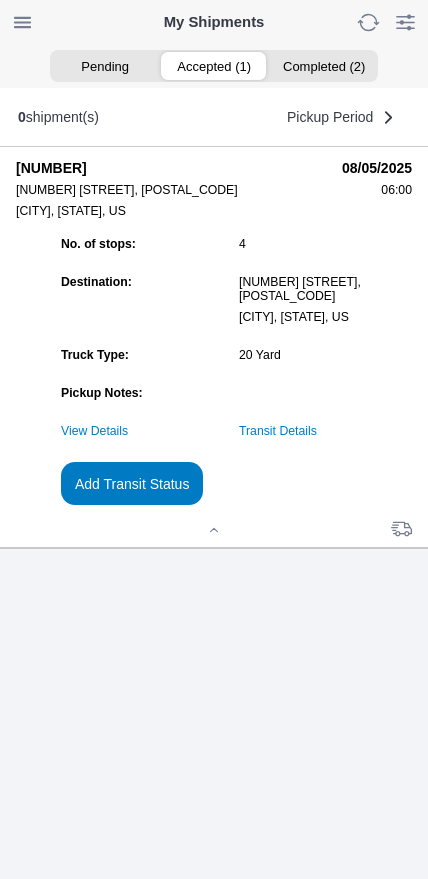 click on "Add Transit Status" 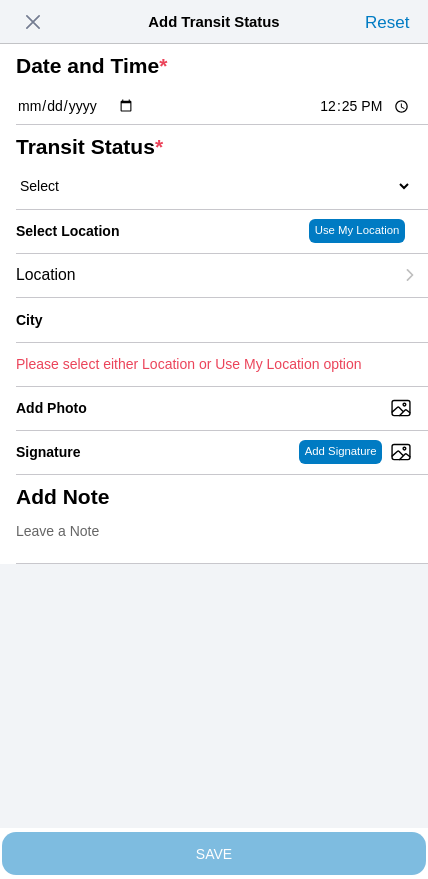 click on "12:25" 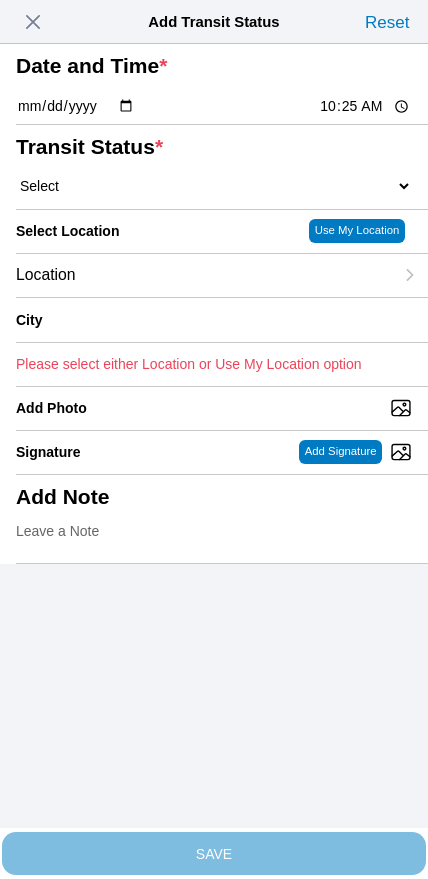 type on "10:00" 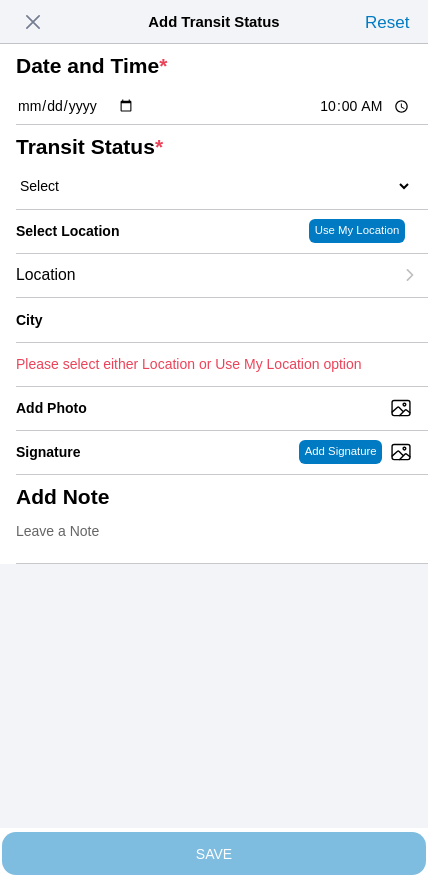 click on "Select  Arrive at Drop Off   Arrive at Pickup   Break Start   Break Stop   Depart Drop Off   Depart Pickup   Shift Complete" 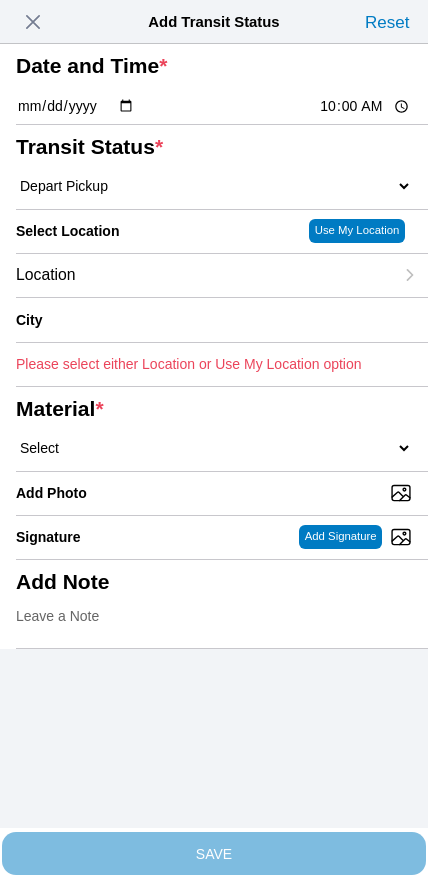 click on "Location" 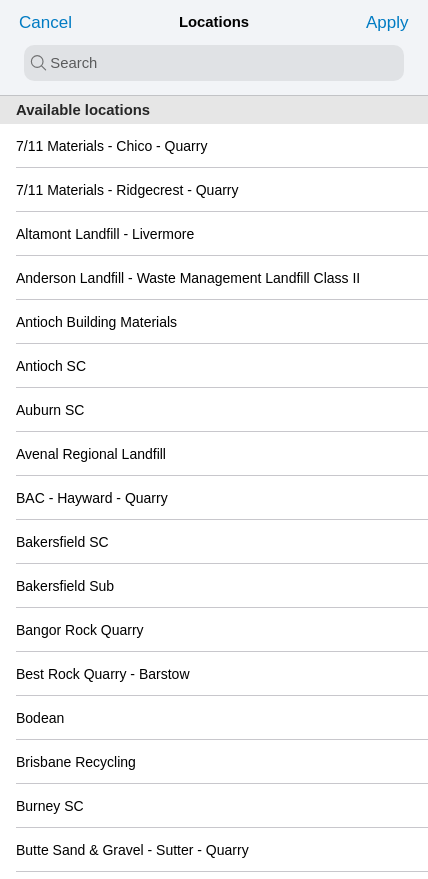 click at bounding box center [214, 63] 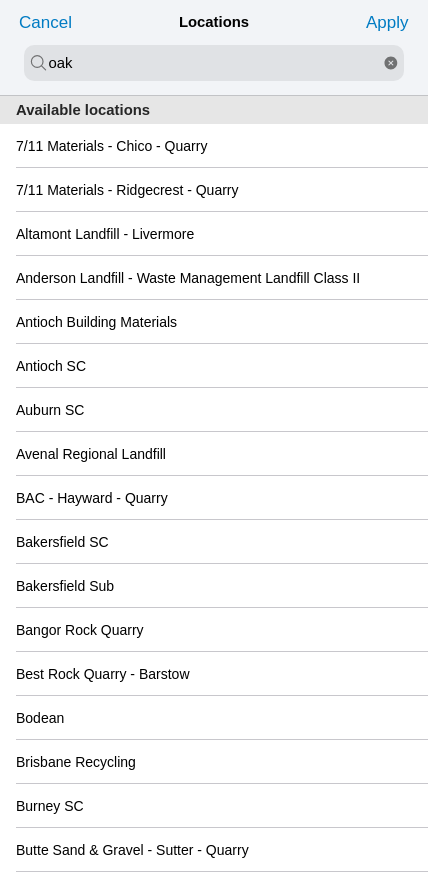 type on "oak" 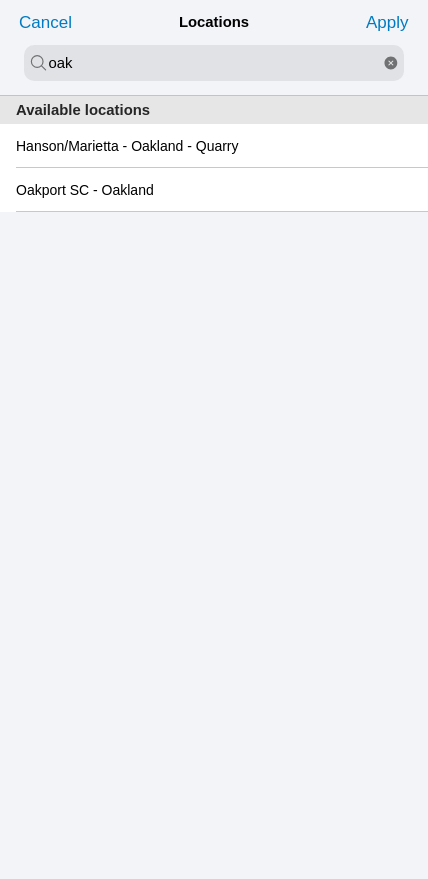 click on "Oakport SC - Oakland" 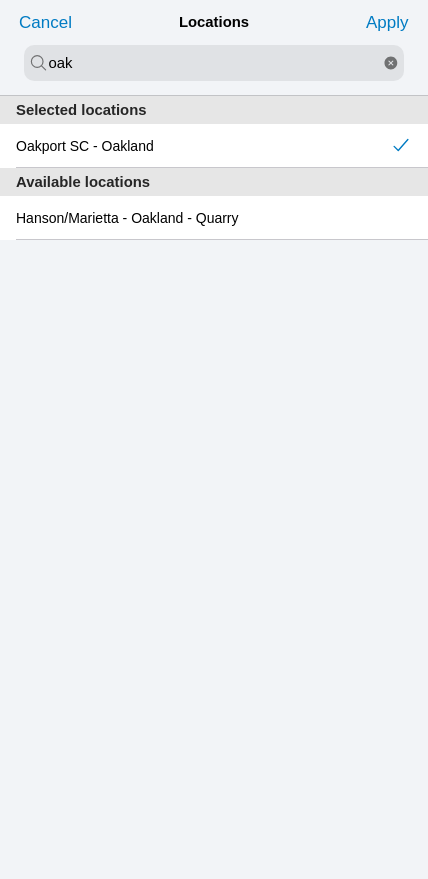 click on "Apply" 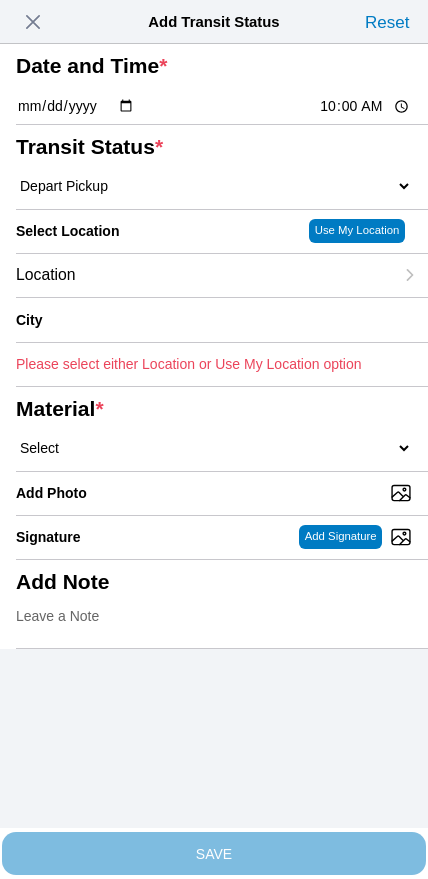 type on "Oakland" 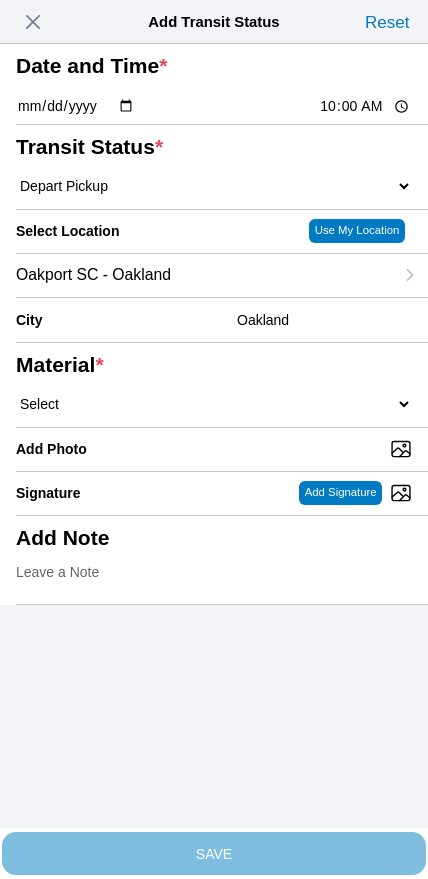 click on "Select  1" x 3" Rock   1" x 4" Rock   2" x 4" Rock   Asphalt Cold Patch   Backfill Spec Lapis Sand (EMS 4123)   Backfill Spec Sand (EMS 4123)   Base Rock (Class 2)   Broken Concrete/Asphalt   C-Ballast   Crushed Base Rock (3/4")   D-Ballast   Drain Rock (1.5")   Drain Rock (3/4")   Dry Spoils   Oversized Concrete/Asphalt   Palletized EZ Street   Premium Asphalt Cold Patch   Recycled Base Rock (Class 2)   Rip Rap   Top Soil" 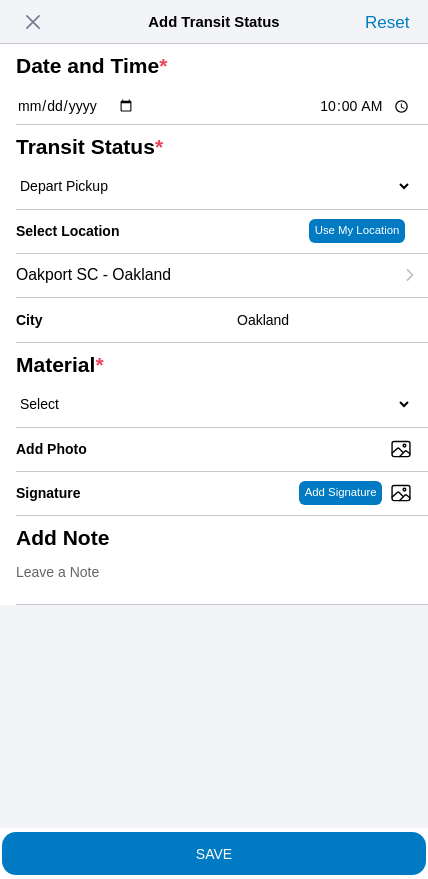 click on "SAVE" 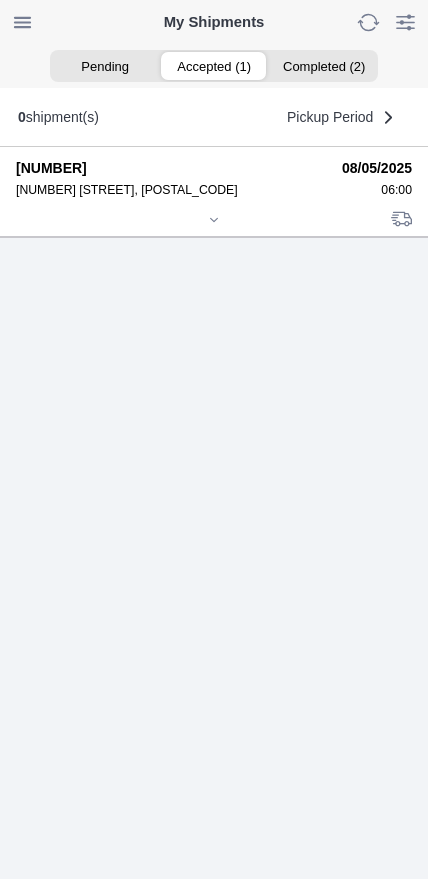 click 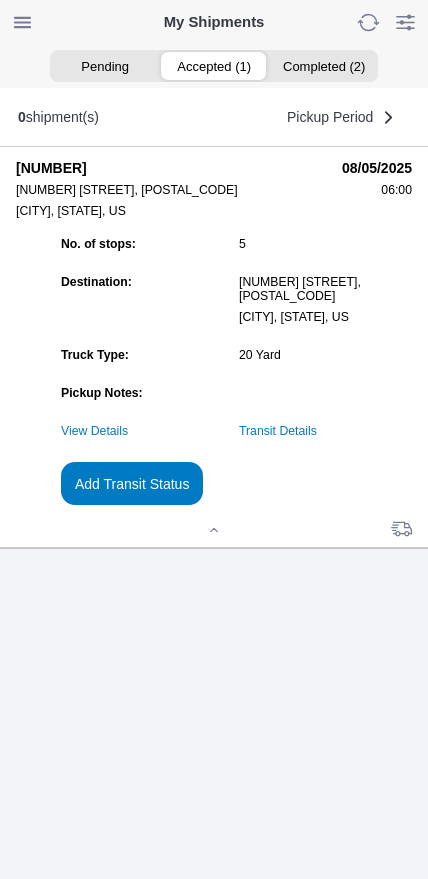 click on "Transit Details" 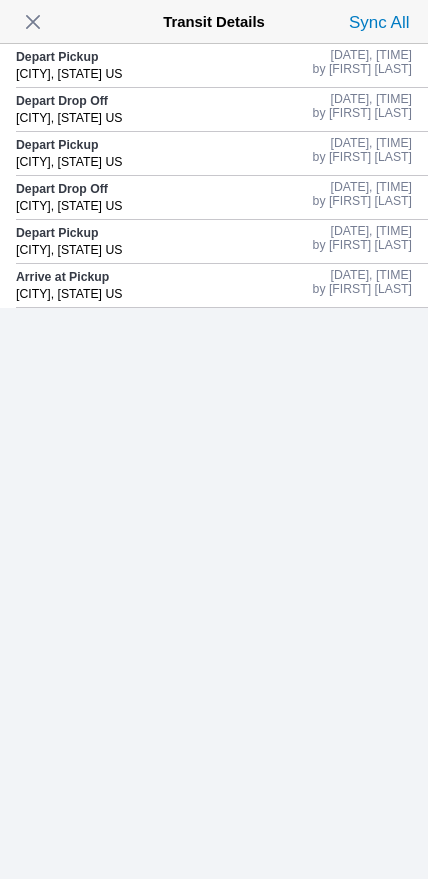 click at bounding box center [33, 22] 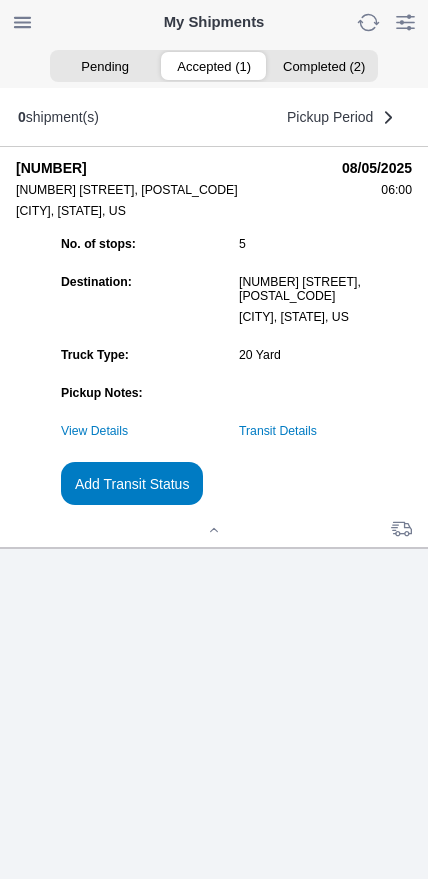 click on "Add Transit Status" 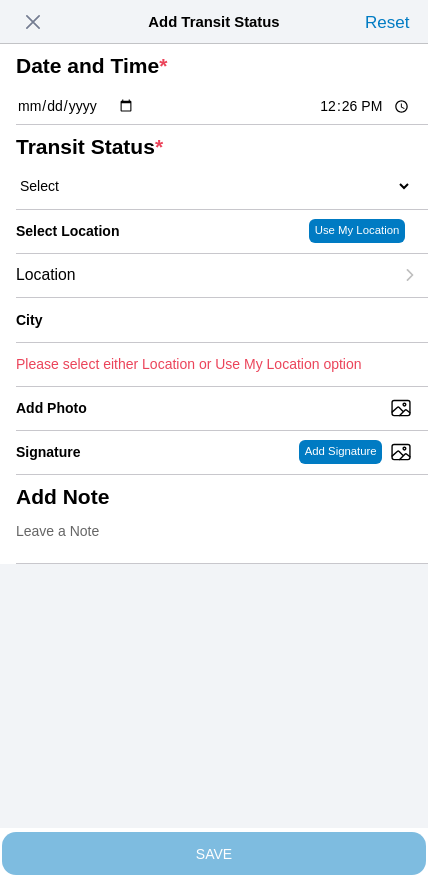 click on "12:26" 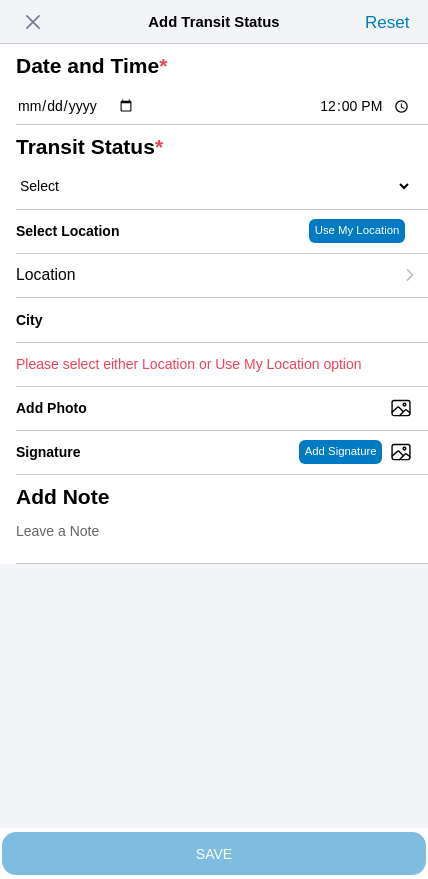 click on "Select  Arrive at Drop Off   Arrive at Pickup   Break Start   Break Stop   Depart Drop Off   Depart Pickup   Shift Complete" 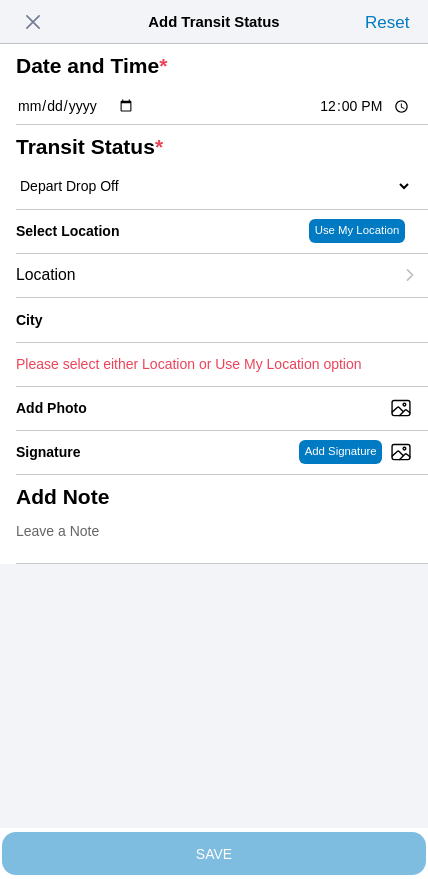 select on "DPTDLVLOC" 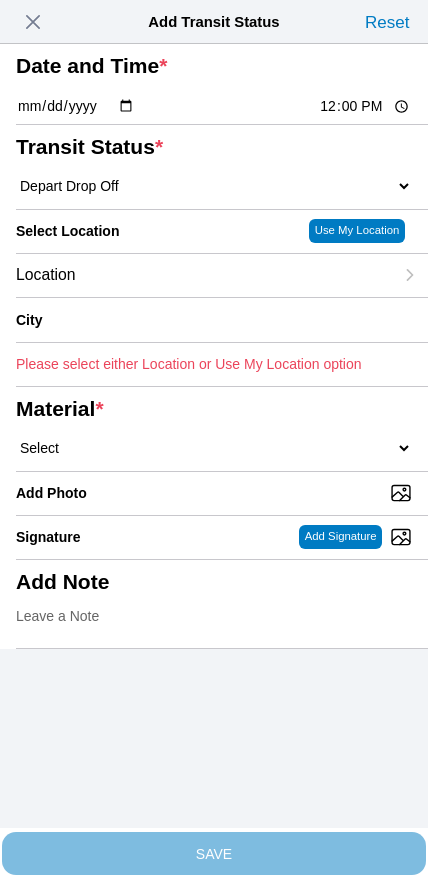 click on "Location" 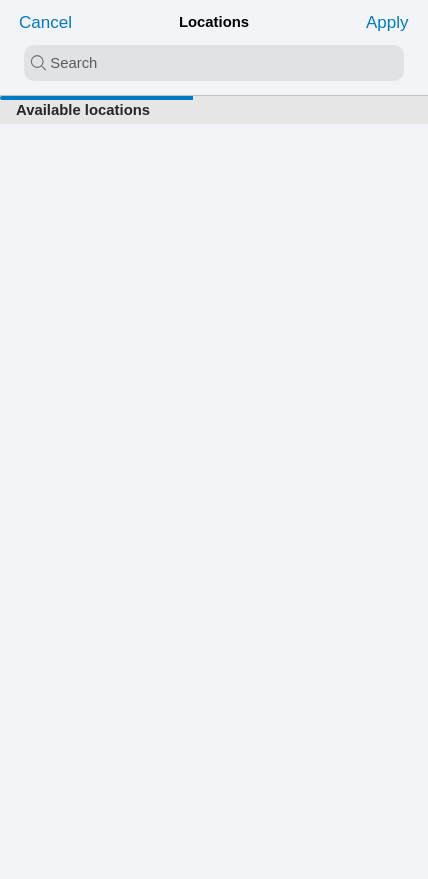 click at bounding box center [214, 63] 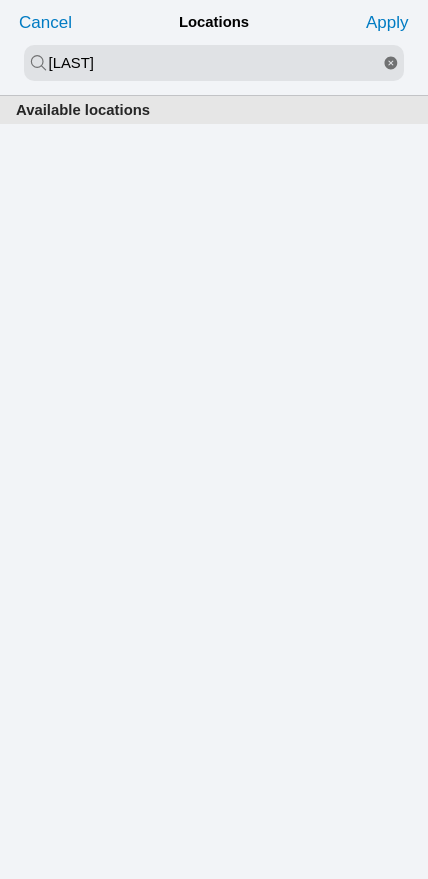 type on "k" 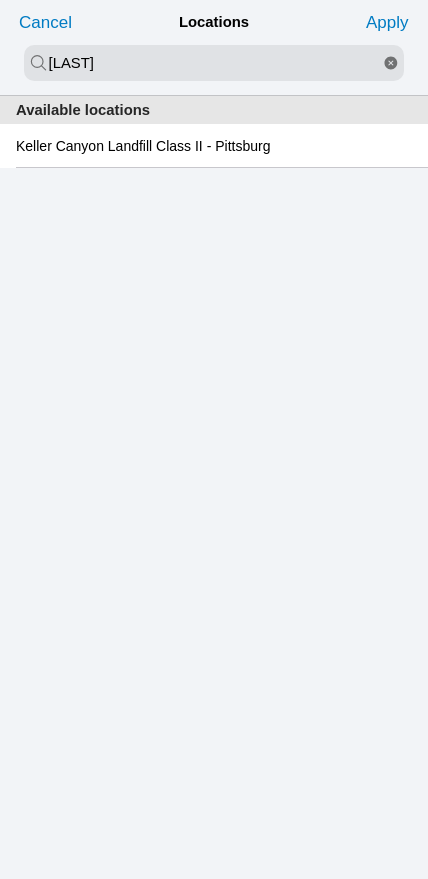 scroll, scrollTop: 0, scrollLeft: 0, axis: both 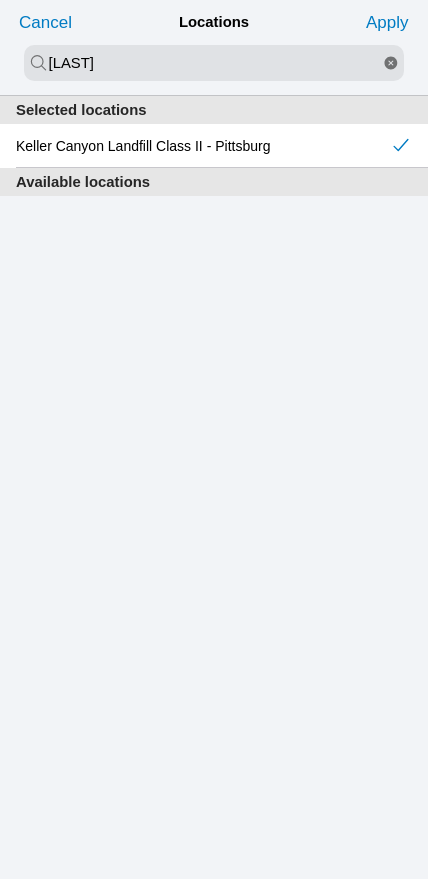 click on "Apply" 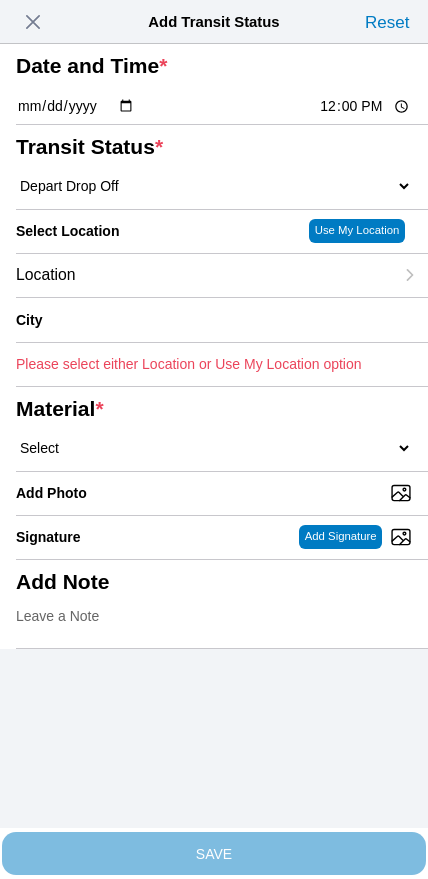 type on "Pittsburg" 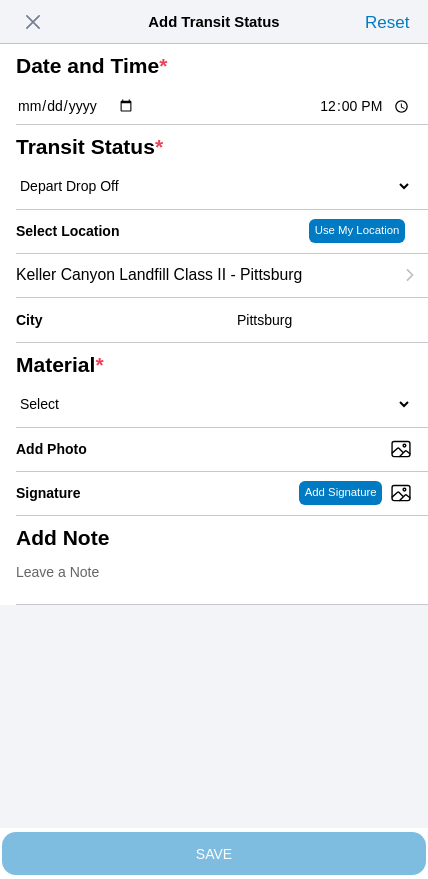 click on "Select  1" x 3" Rock   1" x 4" Rock   2" x 4" Rock   Asphalt Cold Patch   Backfill Spec Lapis Sand (EMS 4123)   Backfill Spec Sand (EMS 4123)   Base Rock (Class 2)   Broken Concrete/Asphalt   C-Ballast   Crushed Base Rock (3/4")   D-Ballast   Drain Rock (1.5")   Drain Rock (3/4")   Dry Spoils   Oversized Concrete/Asphalt   Palletized EZ Street   Premium Asphalt Cold Patch   Recycled Base Rock (Class 2)   Rip Rap   Top Soil" 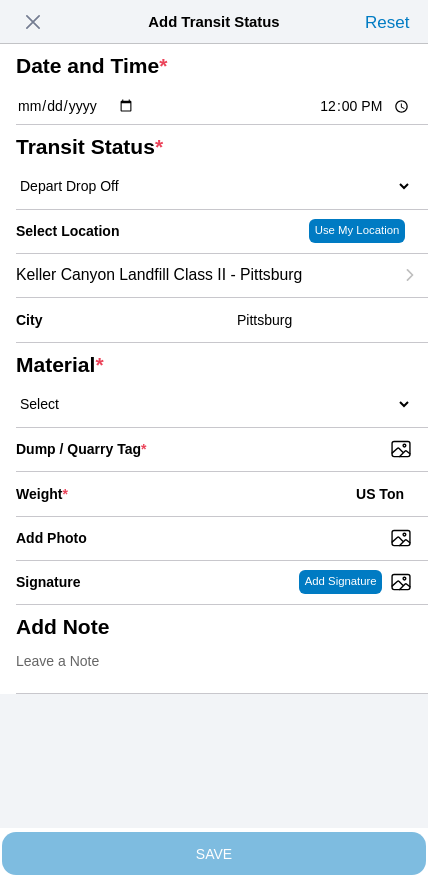 click on "Dump / Quarry Tag  *" at bounding box center [222, 449] 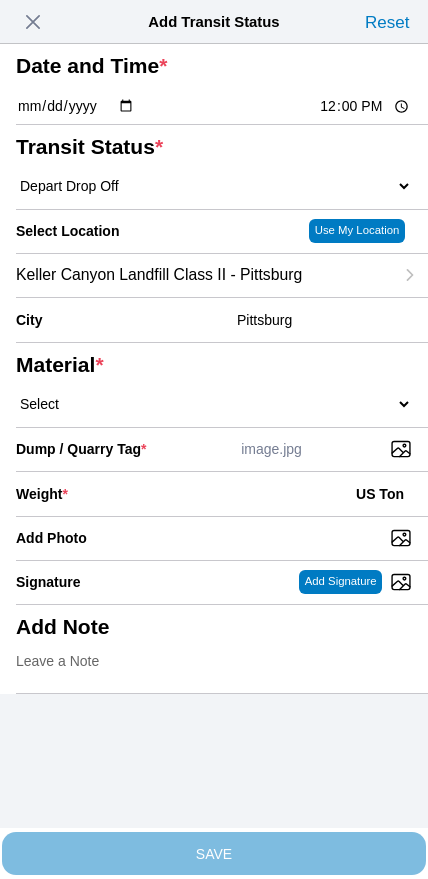 click on "Weight  * US Ton" 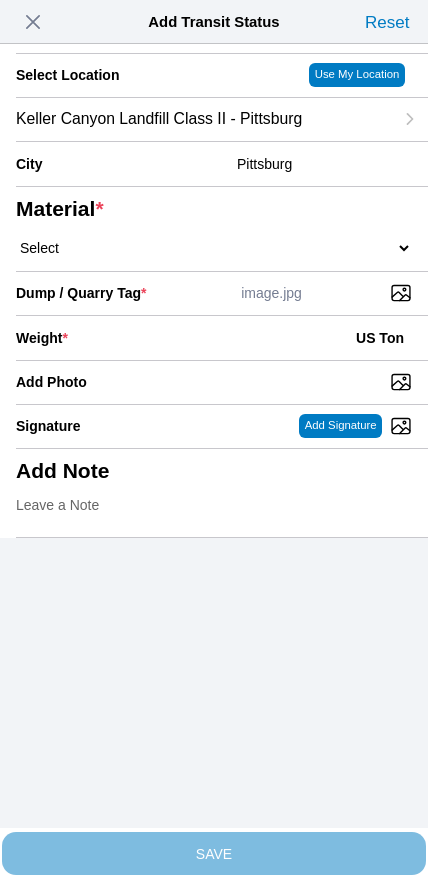 scroll, scrollTop: 180, scrollLeft: 0, axis: vertical 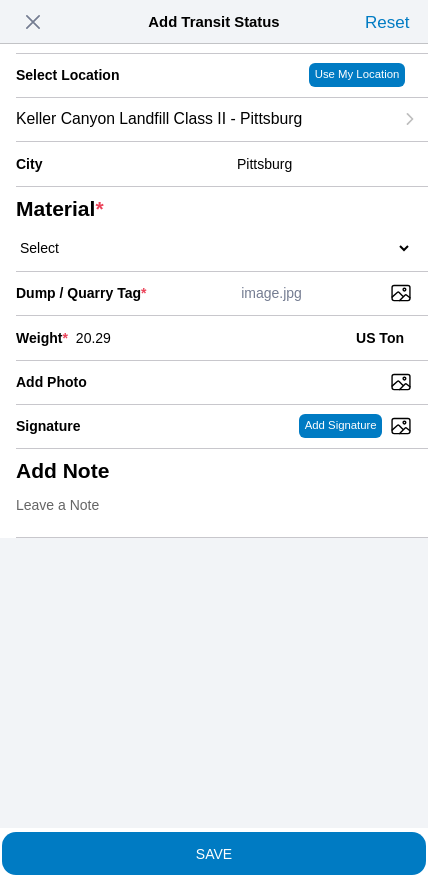 type on "20.29" 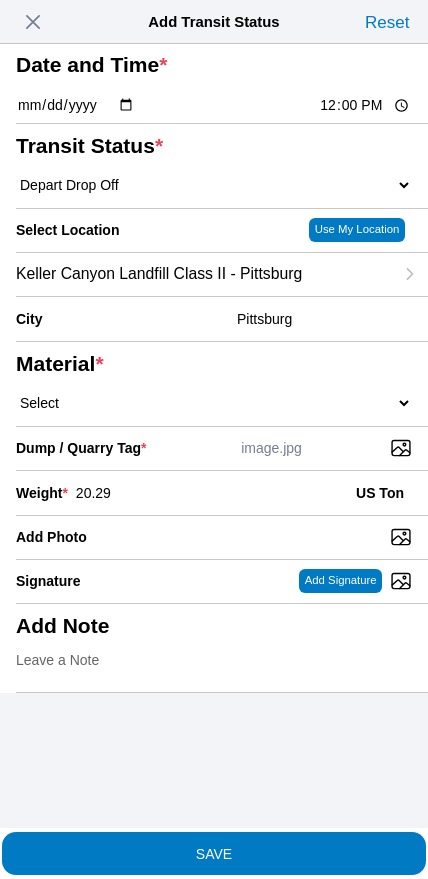 scroll, scrollTop: 33, scrollLeft: 0, axis: vertical 